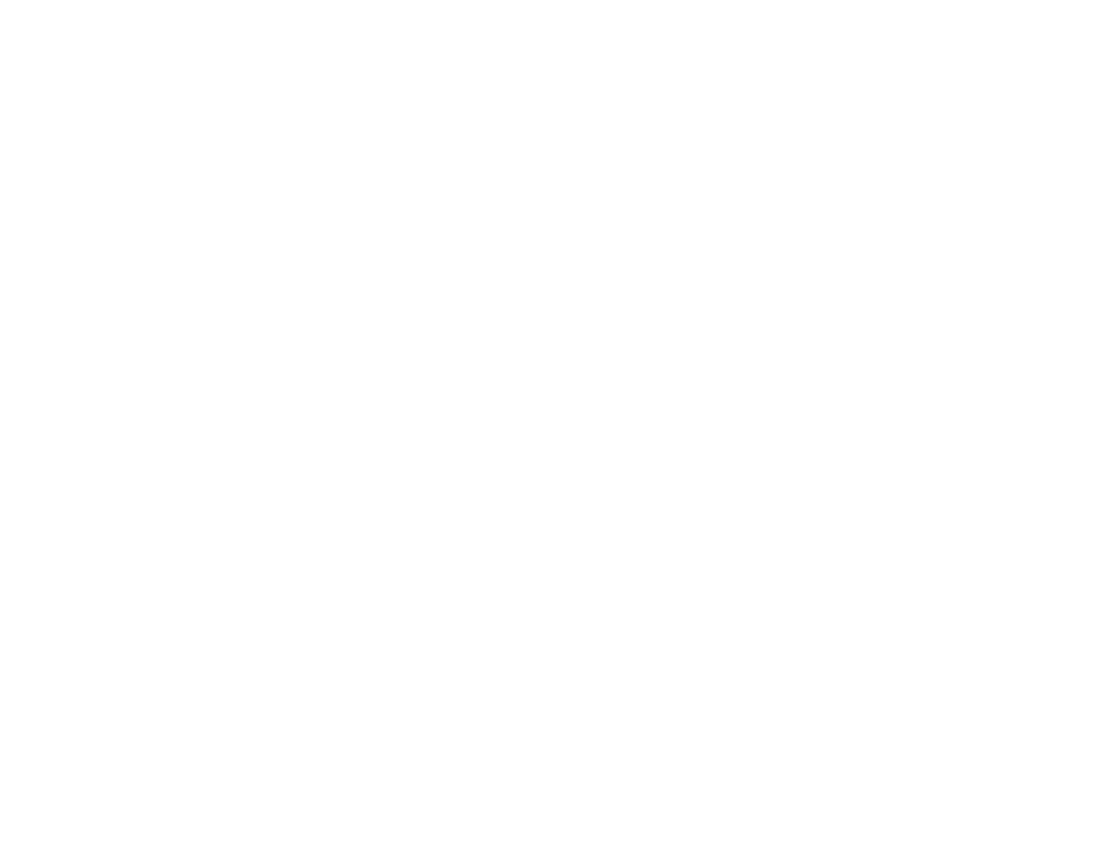scroll, scrollTop: 0, scrollLeft: 0, axis: both 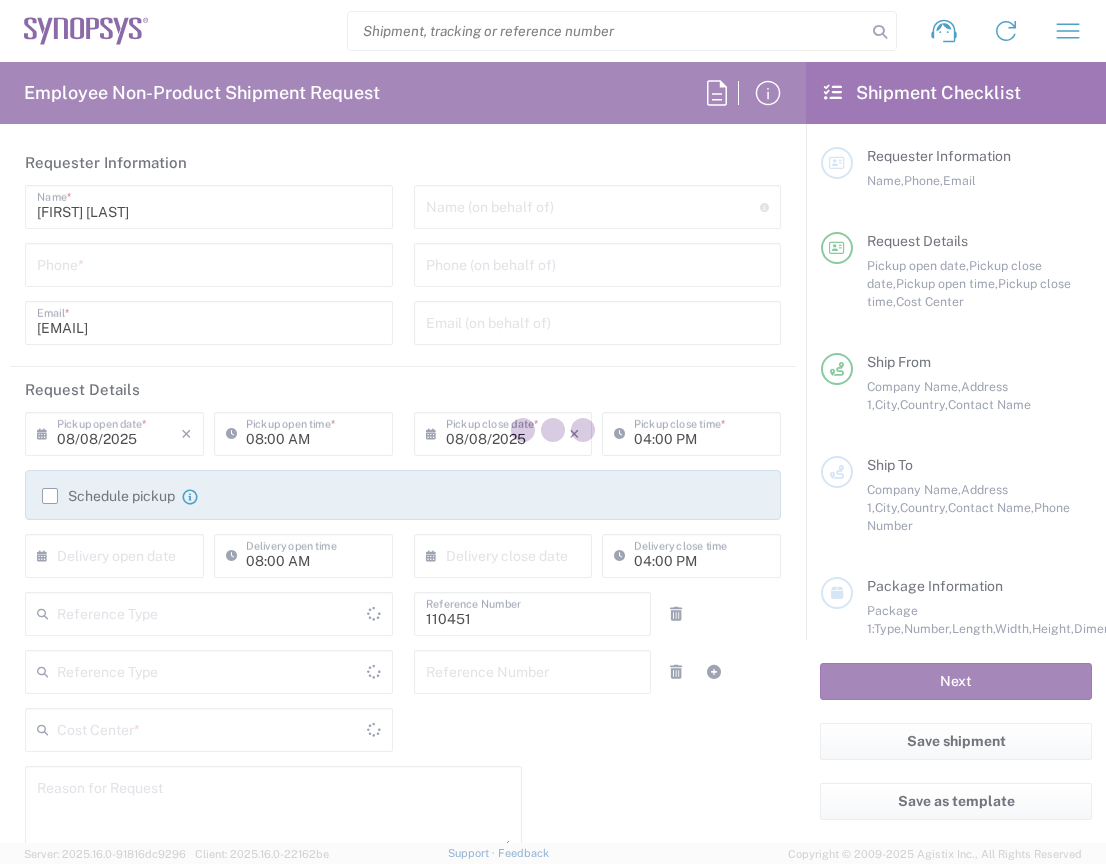 type on "Ireland" 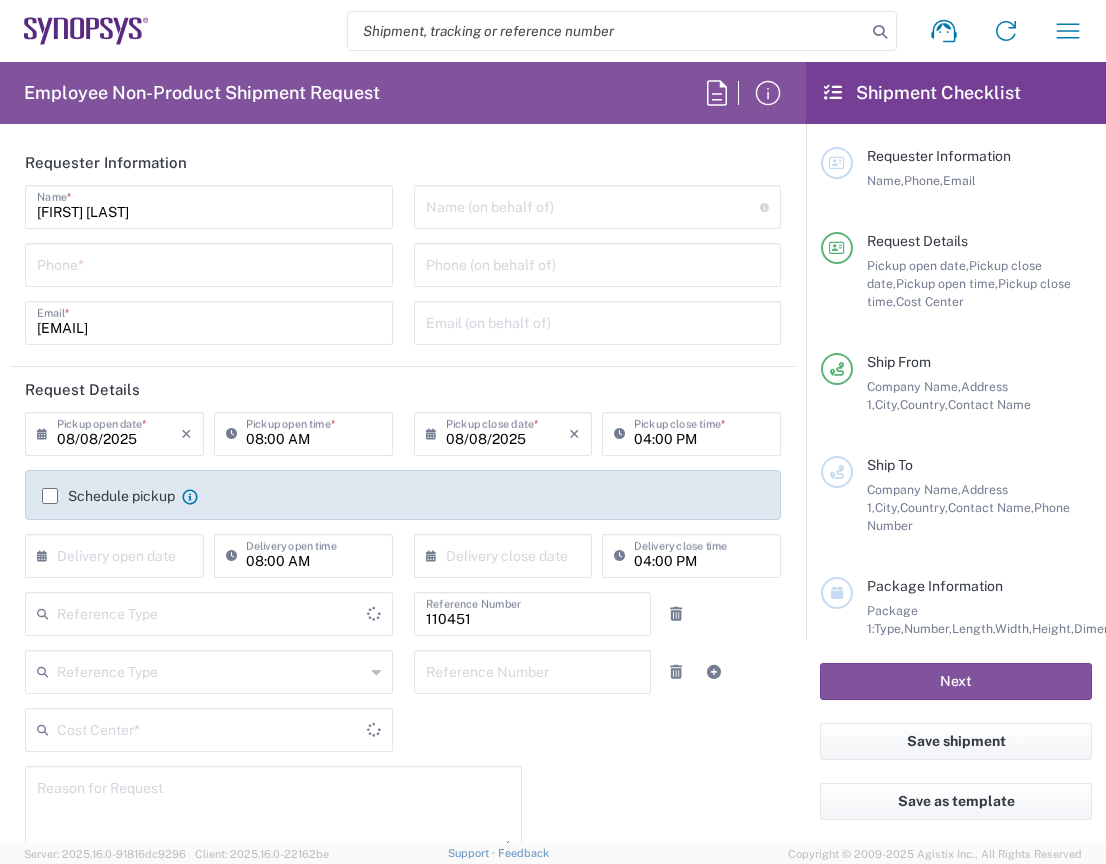 type on "Delivered at Place" 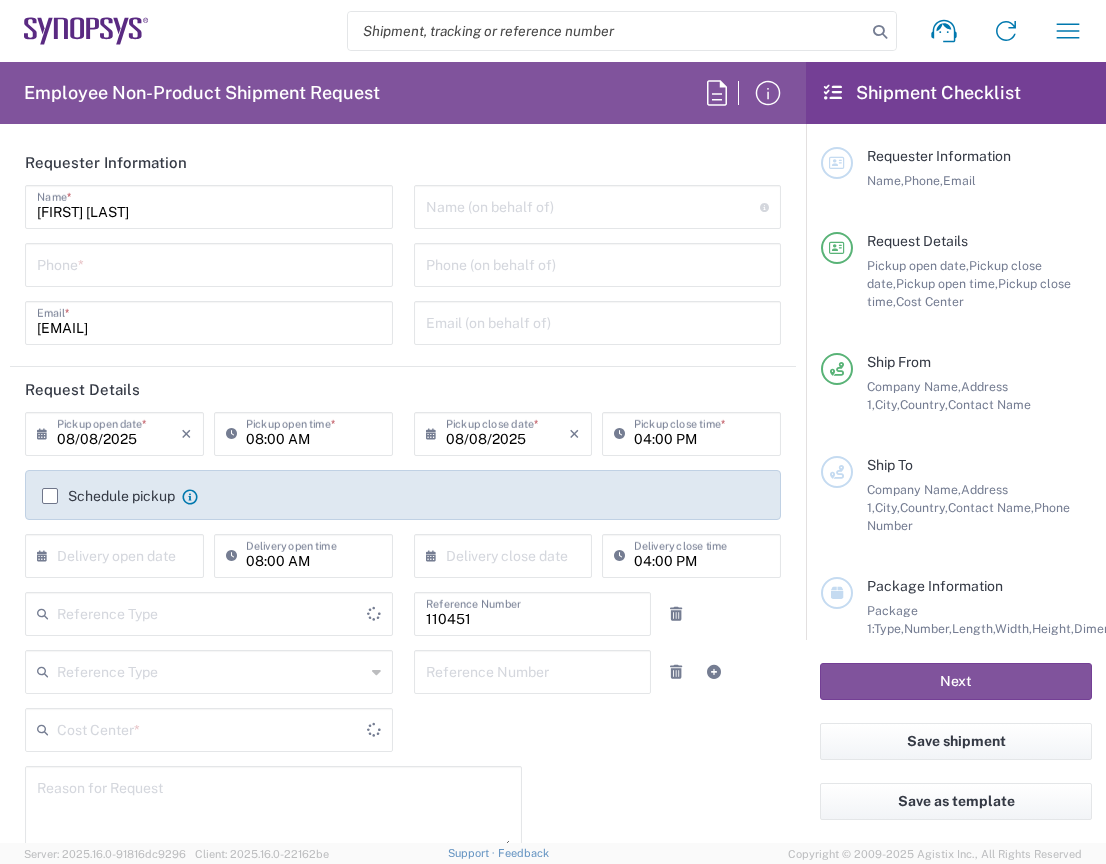 type on "IE04, FAC, IE02, Dublin [NUMBER]" 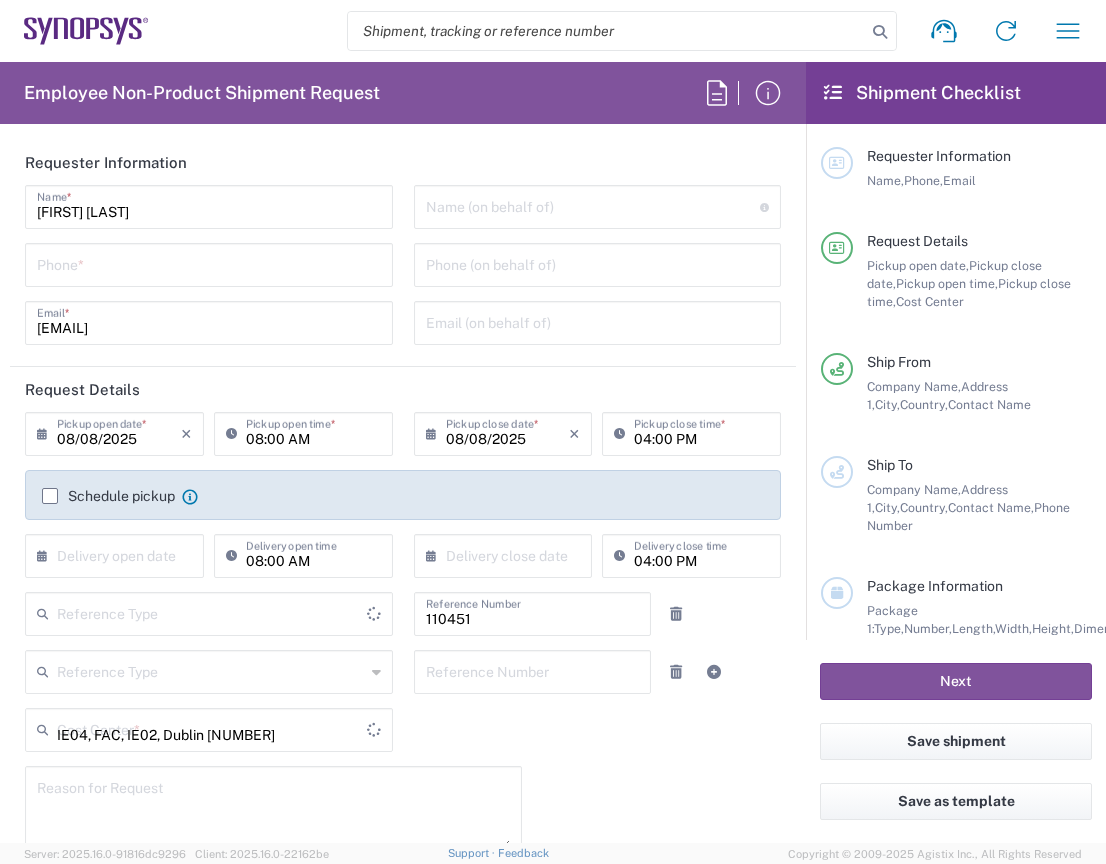 type on "Department" 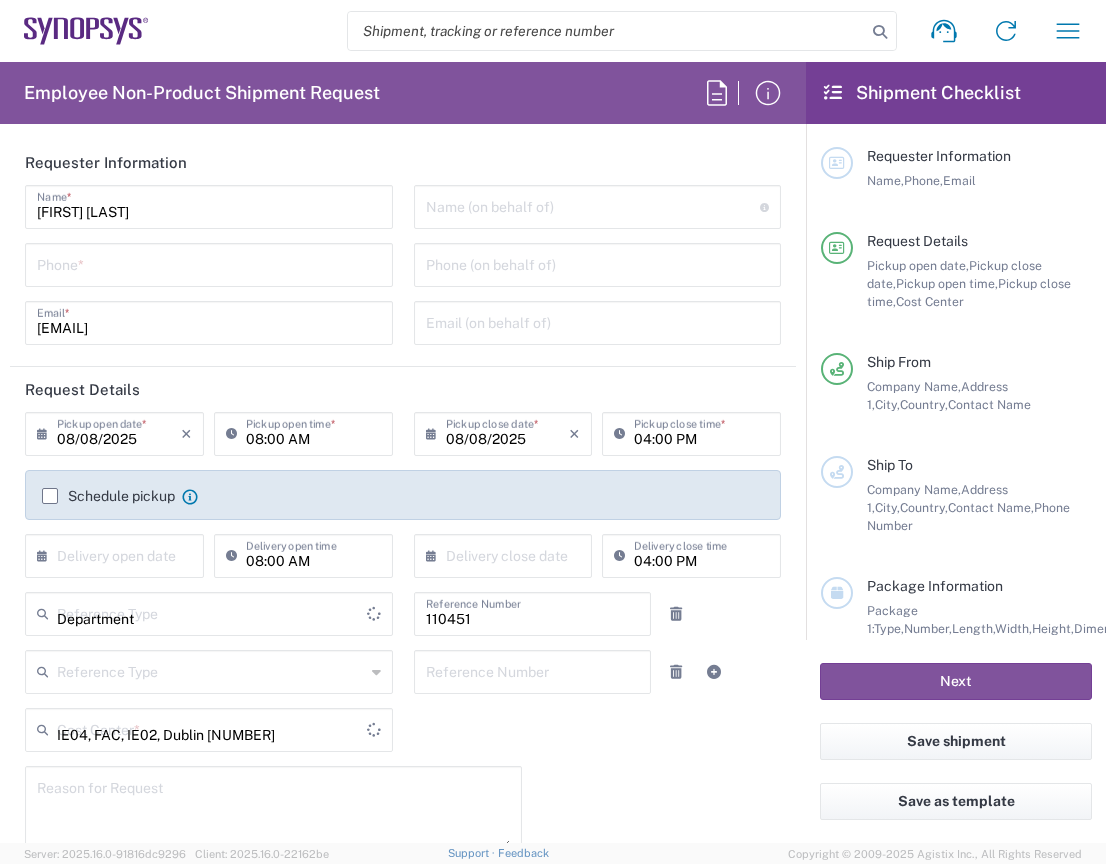 type on "Ireland" 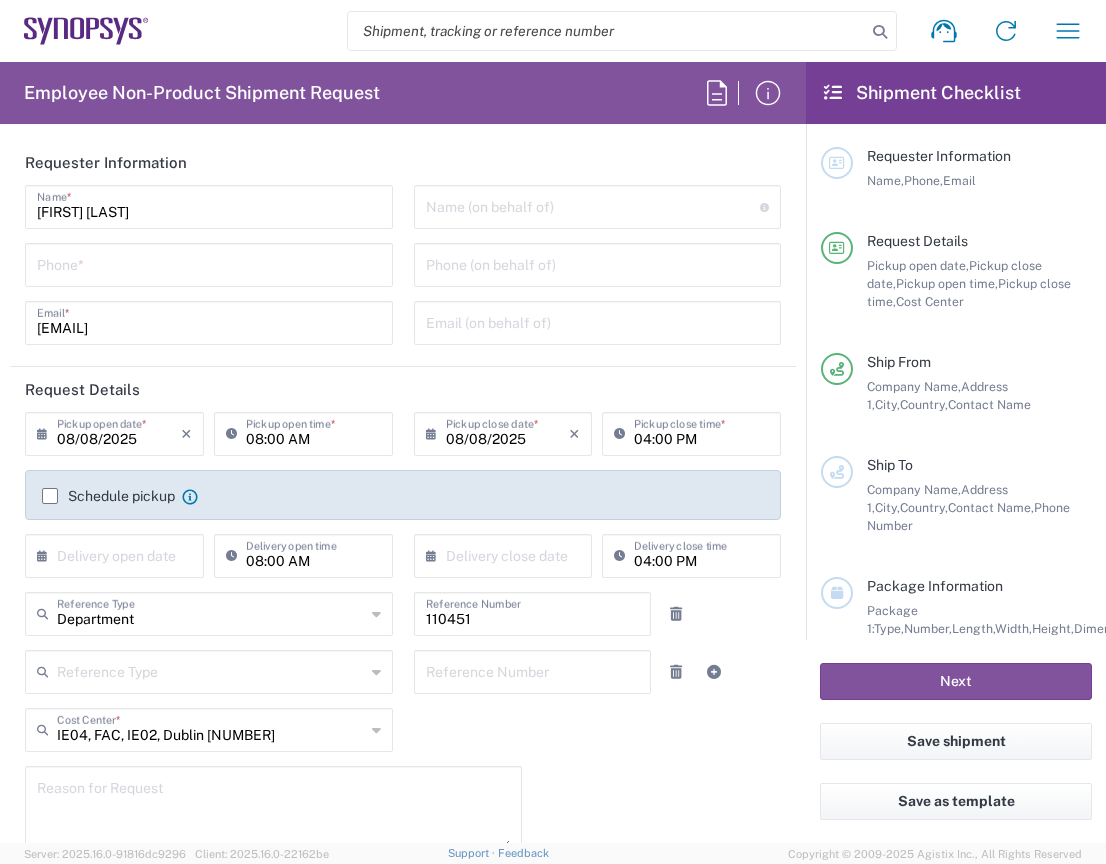 type on "Dublin IE02" 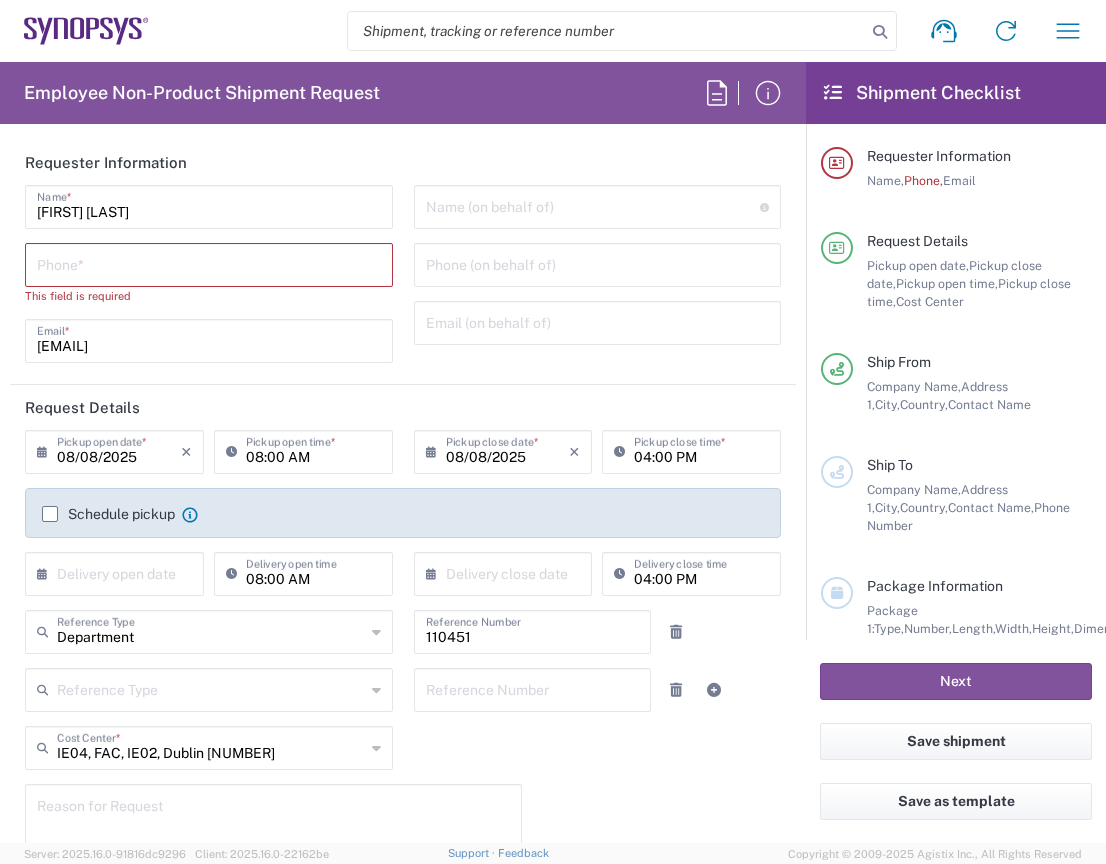 click at bounding box center [209, 263] 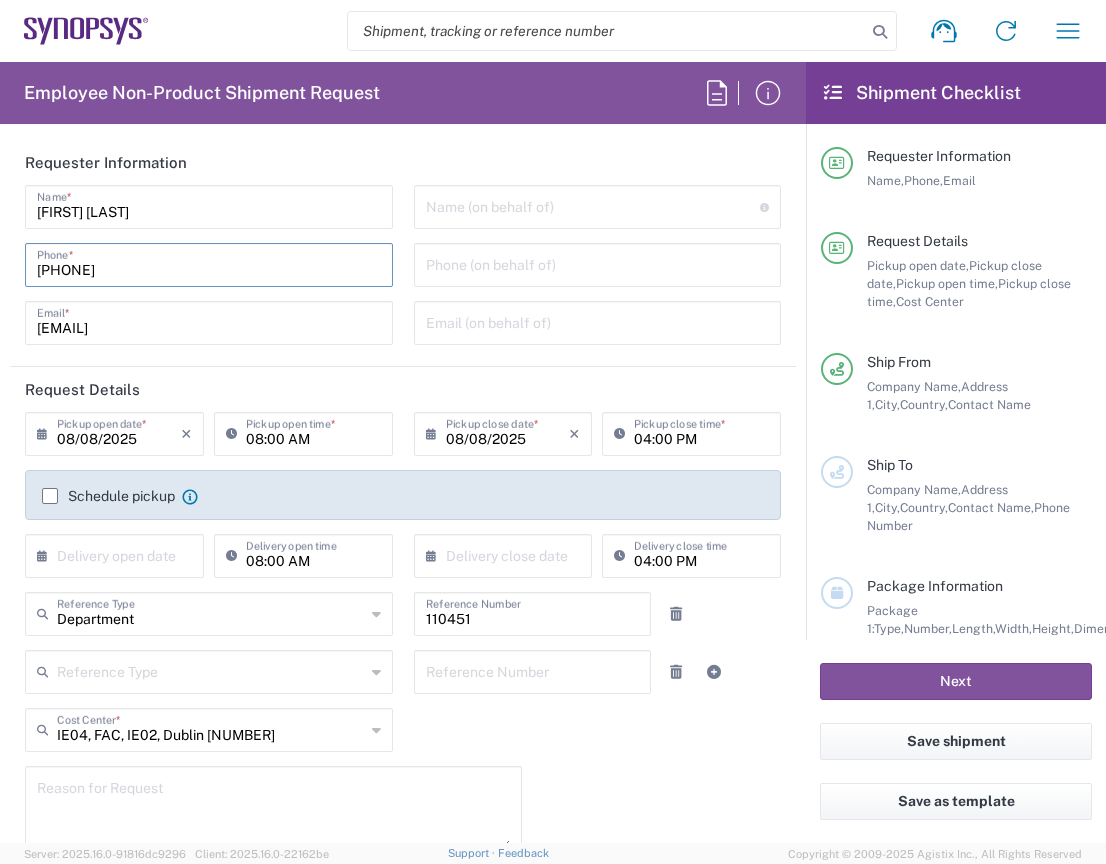 click on "[PHONE]" at bounding box center (209, 263) 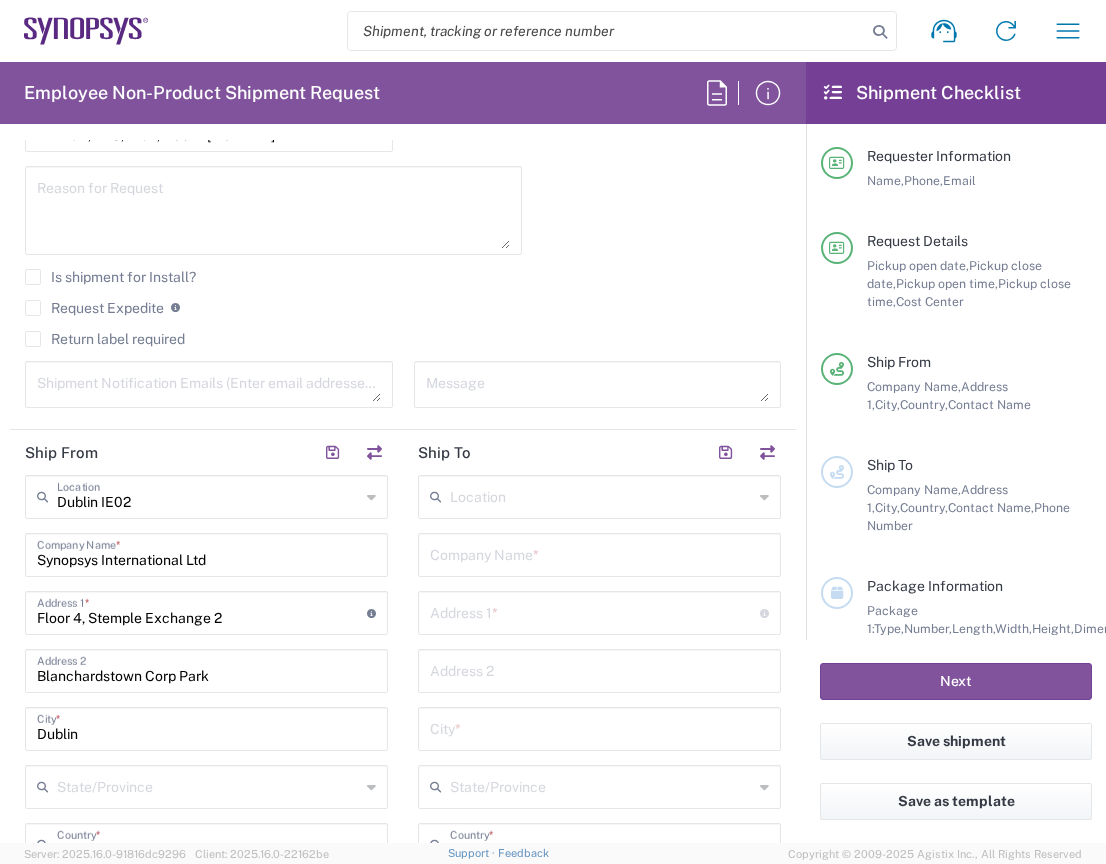 scroll, scrollTop: 1100, scrollLeft: 0, axis: vertical 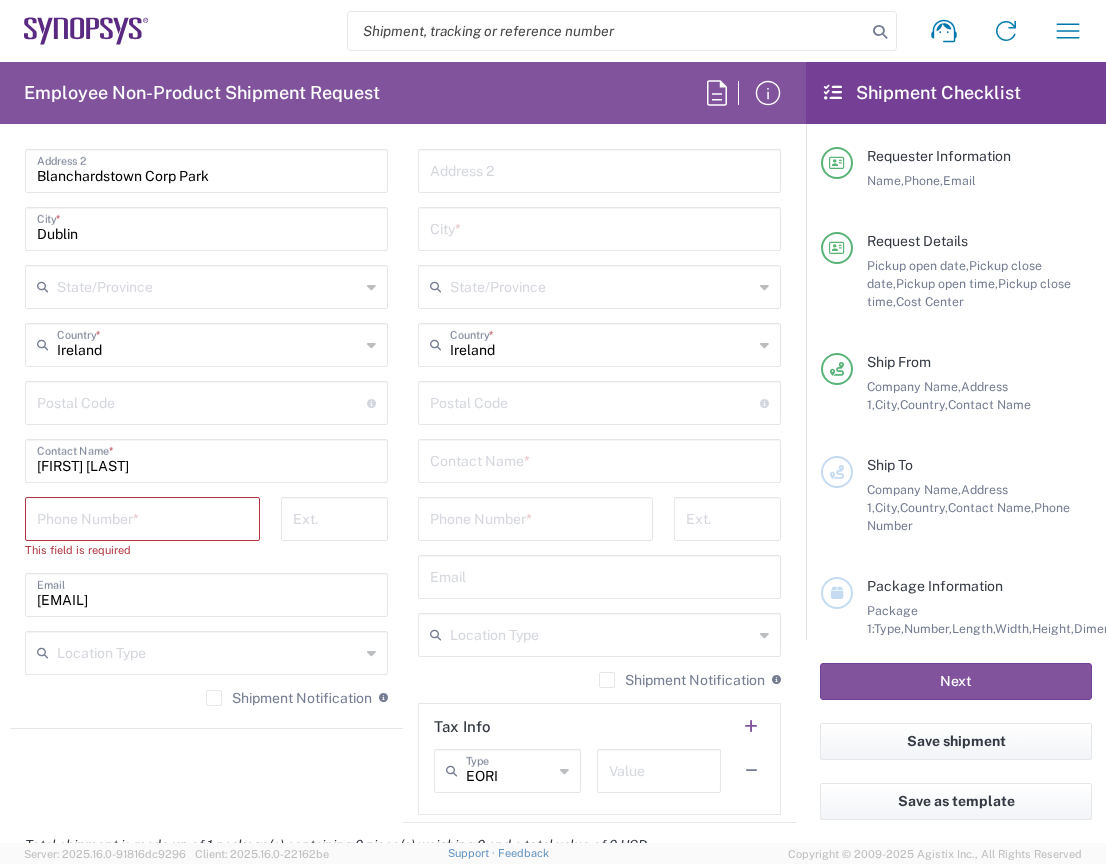 type on "[PHONE]" 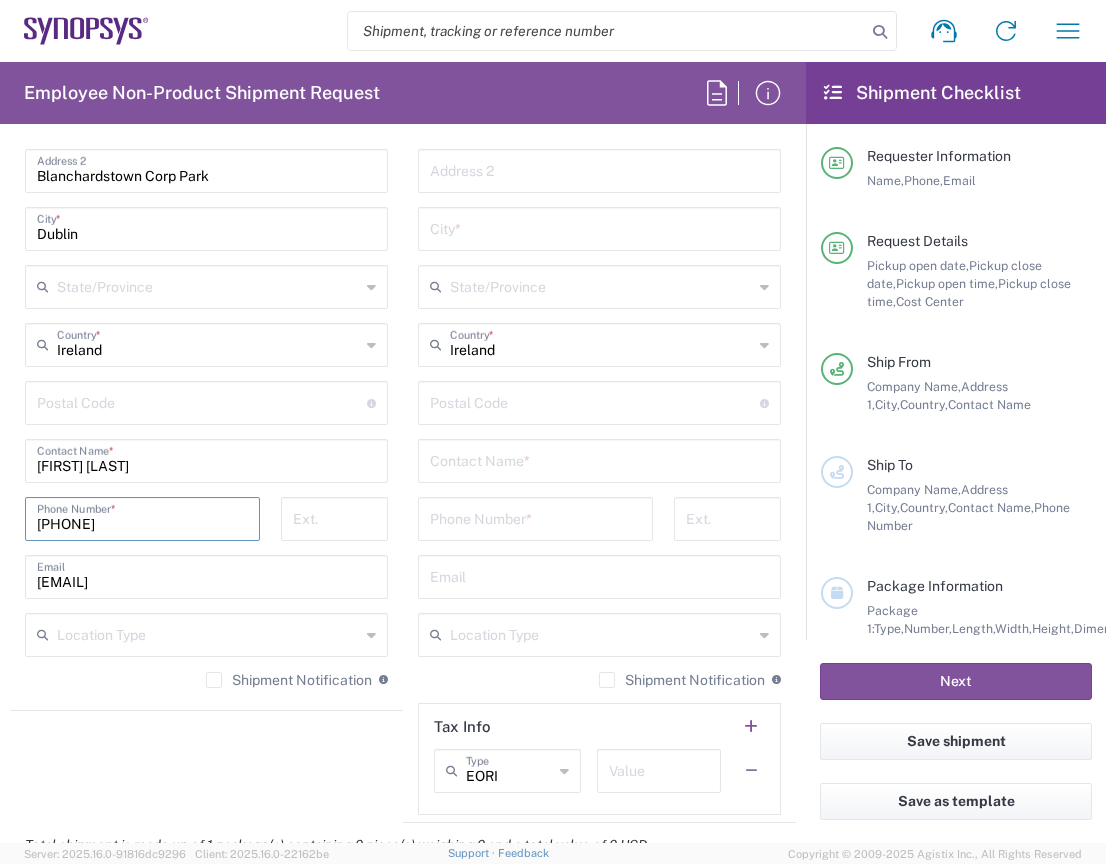 type on "[PHONE]" 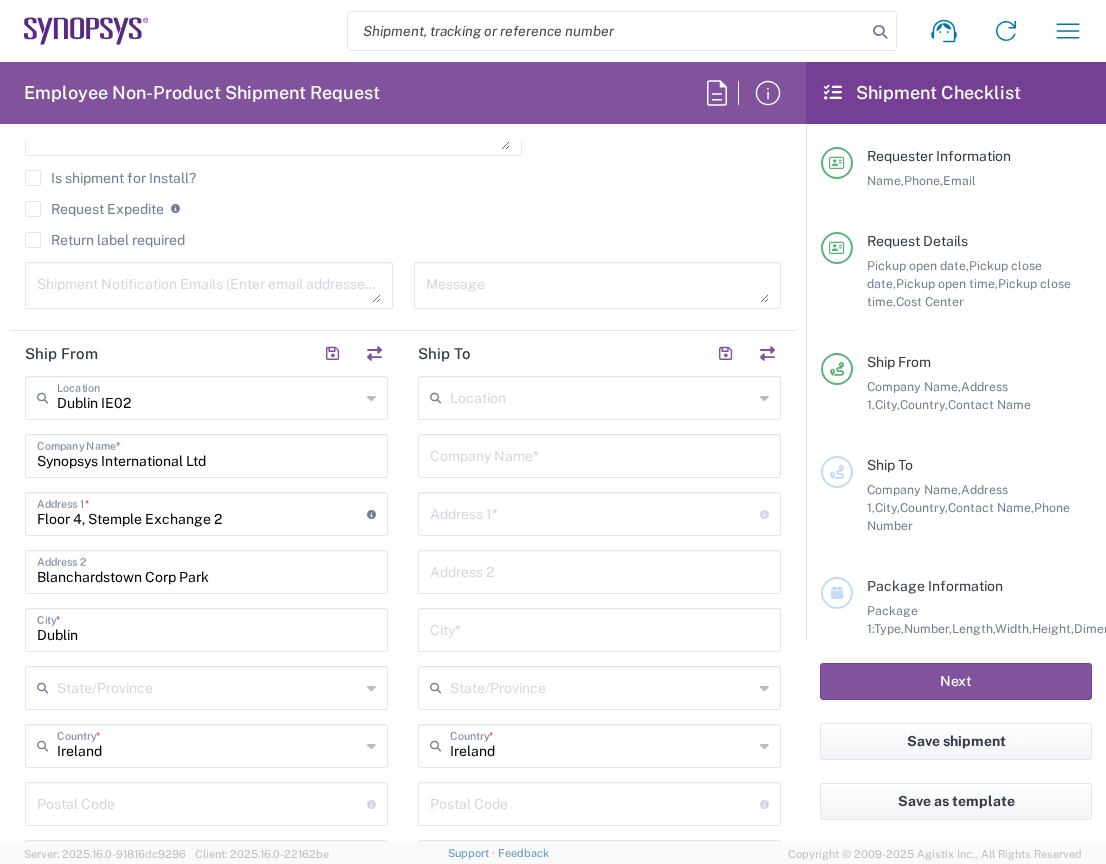 scroll, scrollTop: 700, scrollLeft: 0, axis: vertical 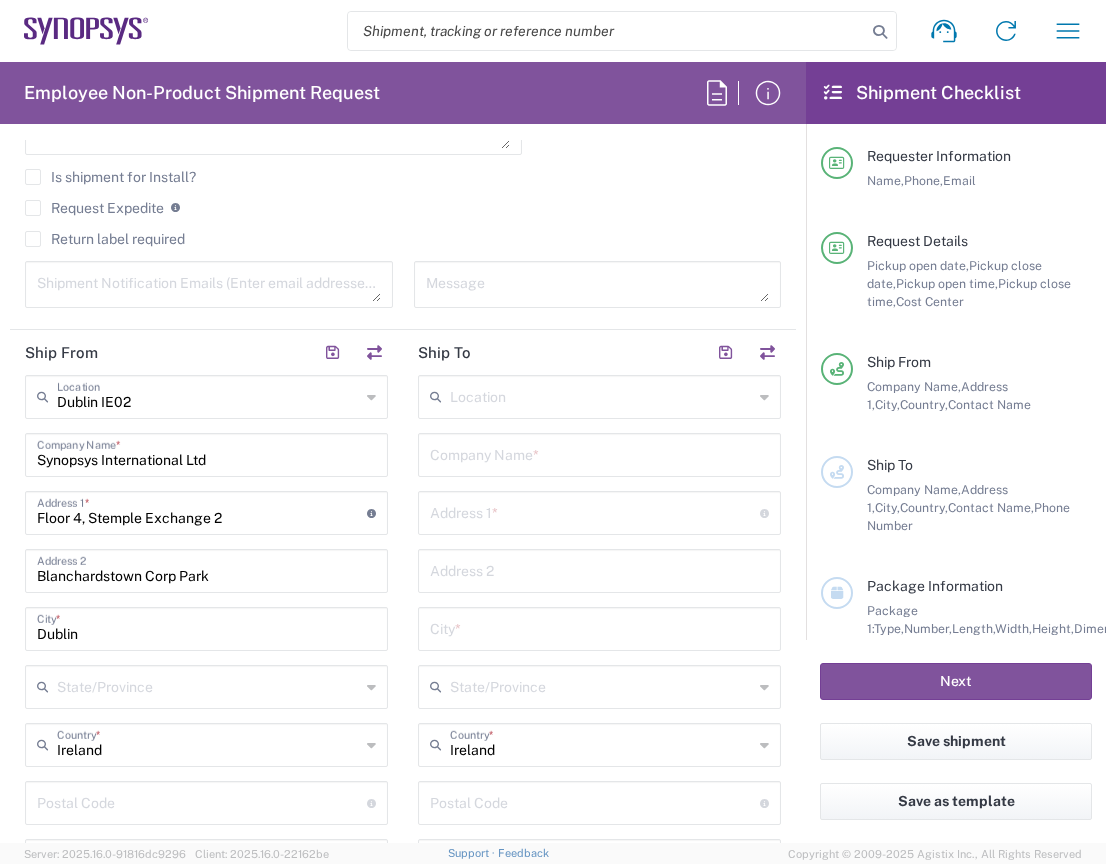 click at bounding box center (601, 395) 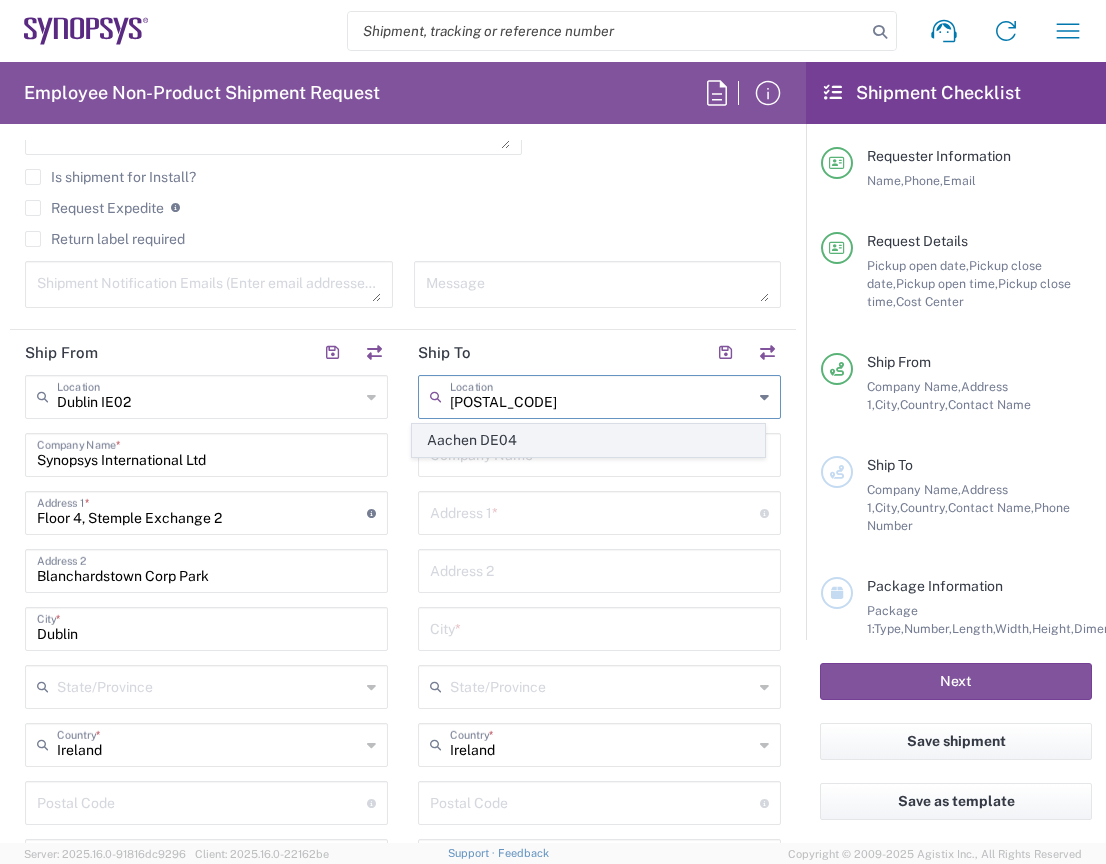 click on "Aachen DE04" 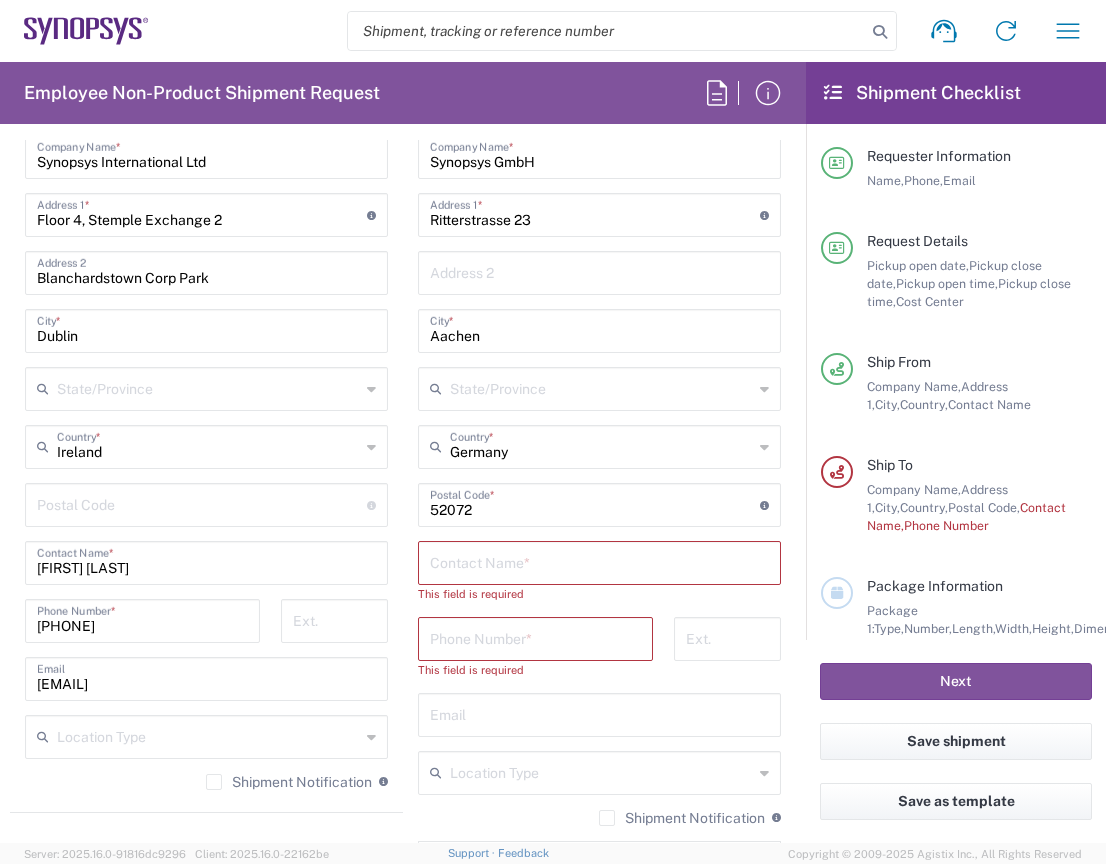 scroll, scrollTop: 1000, scrollLeft: 0, axis: vertical 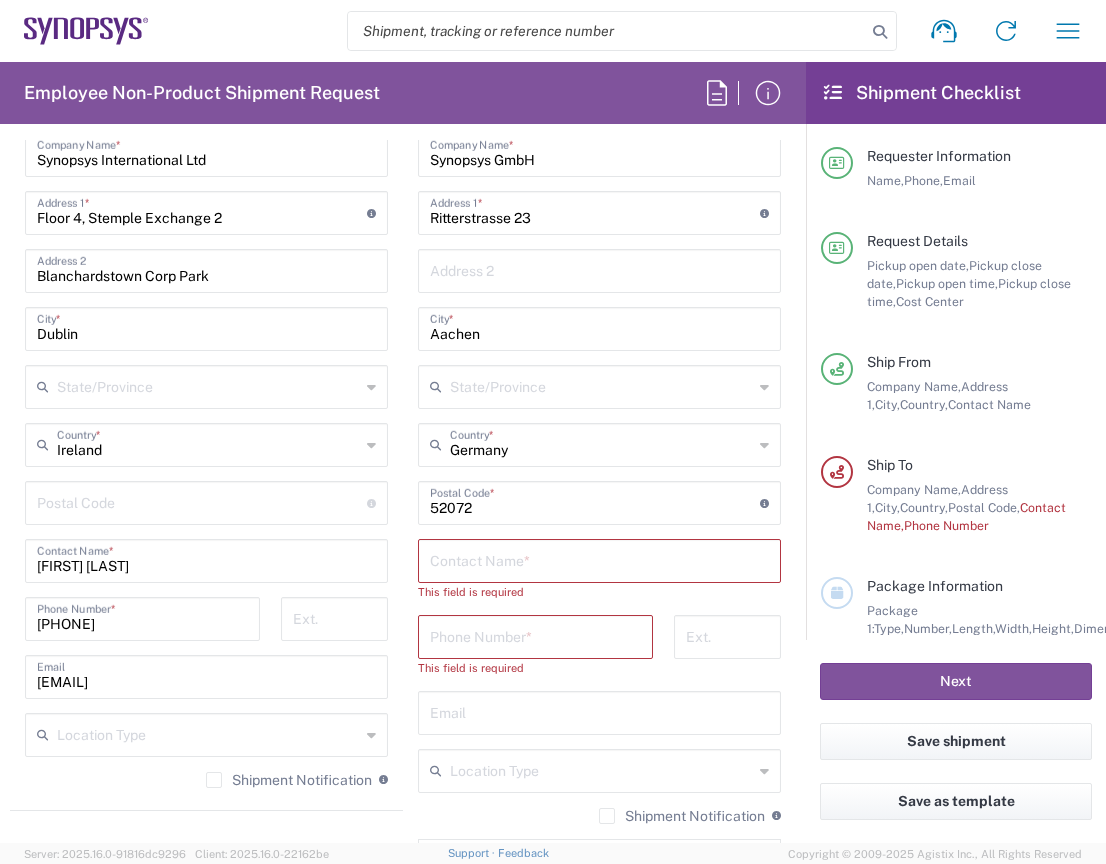 click at bounding box center [599, 559] 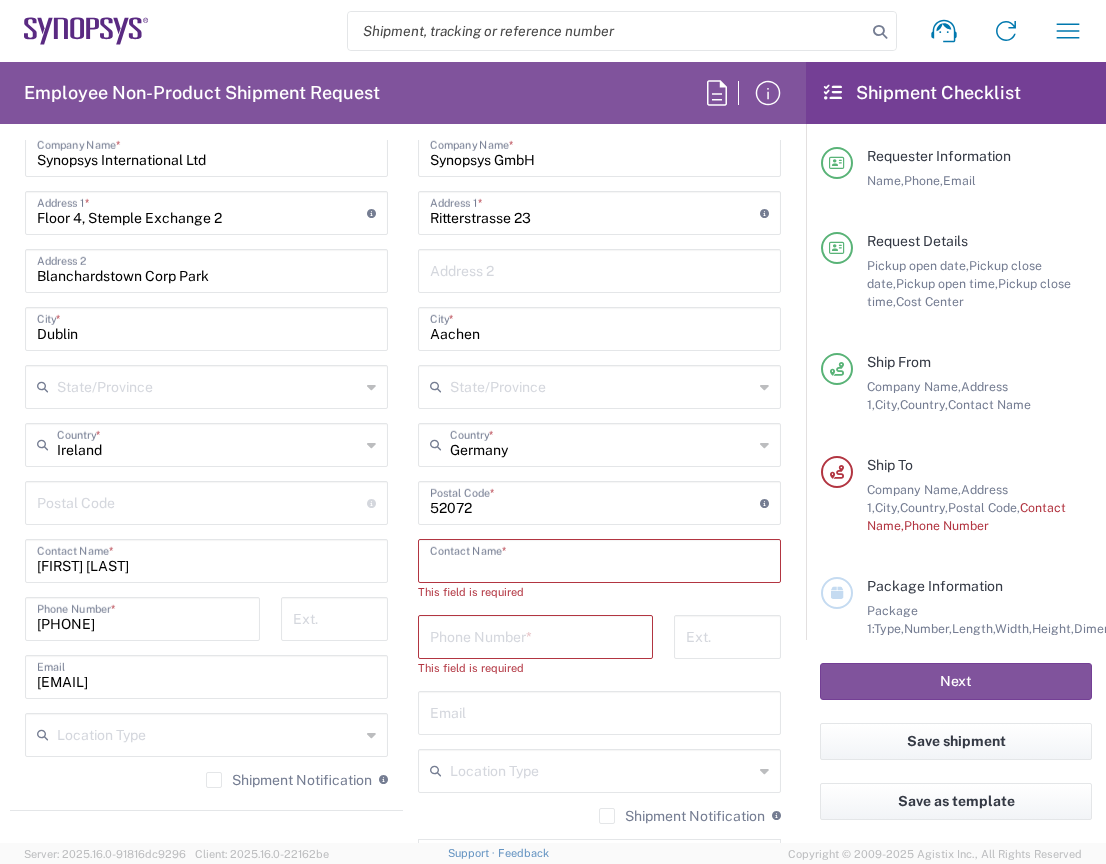 paste on "[FIRST] [LAST]" 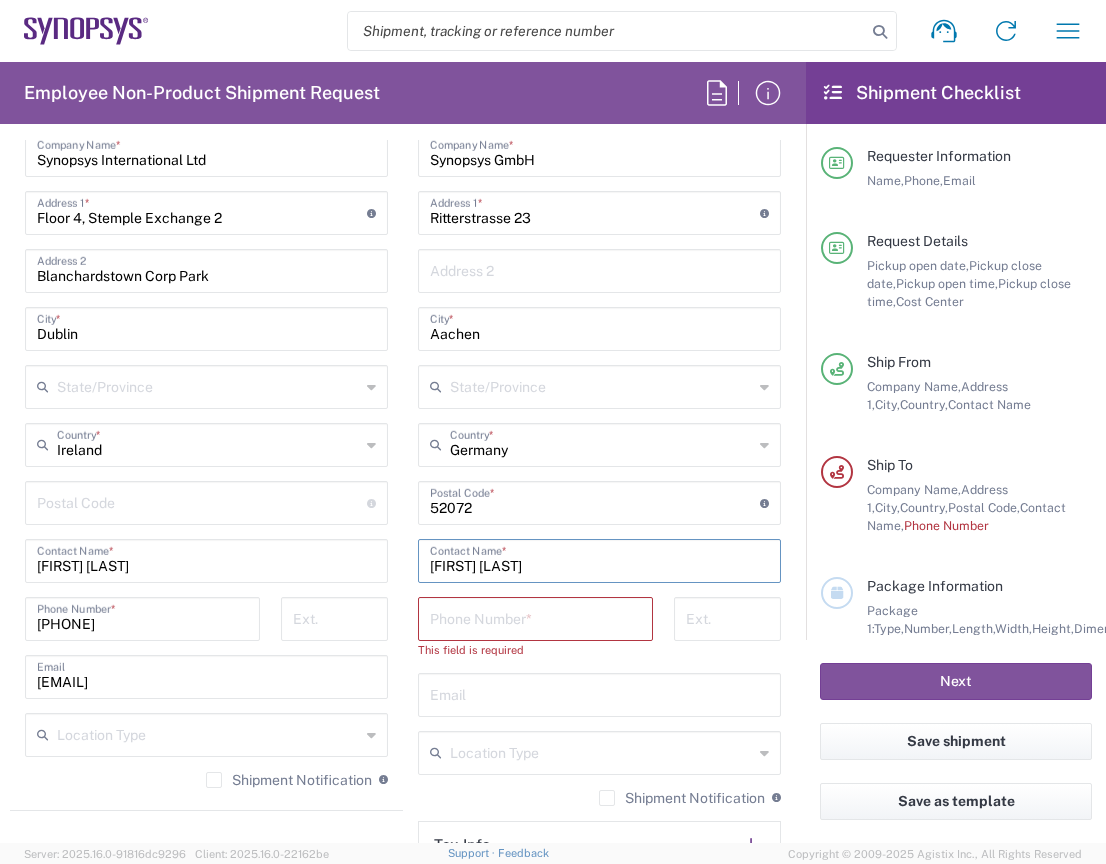 type on "[FIRST] [LAST]" 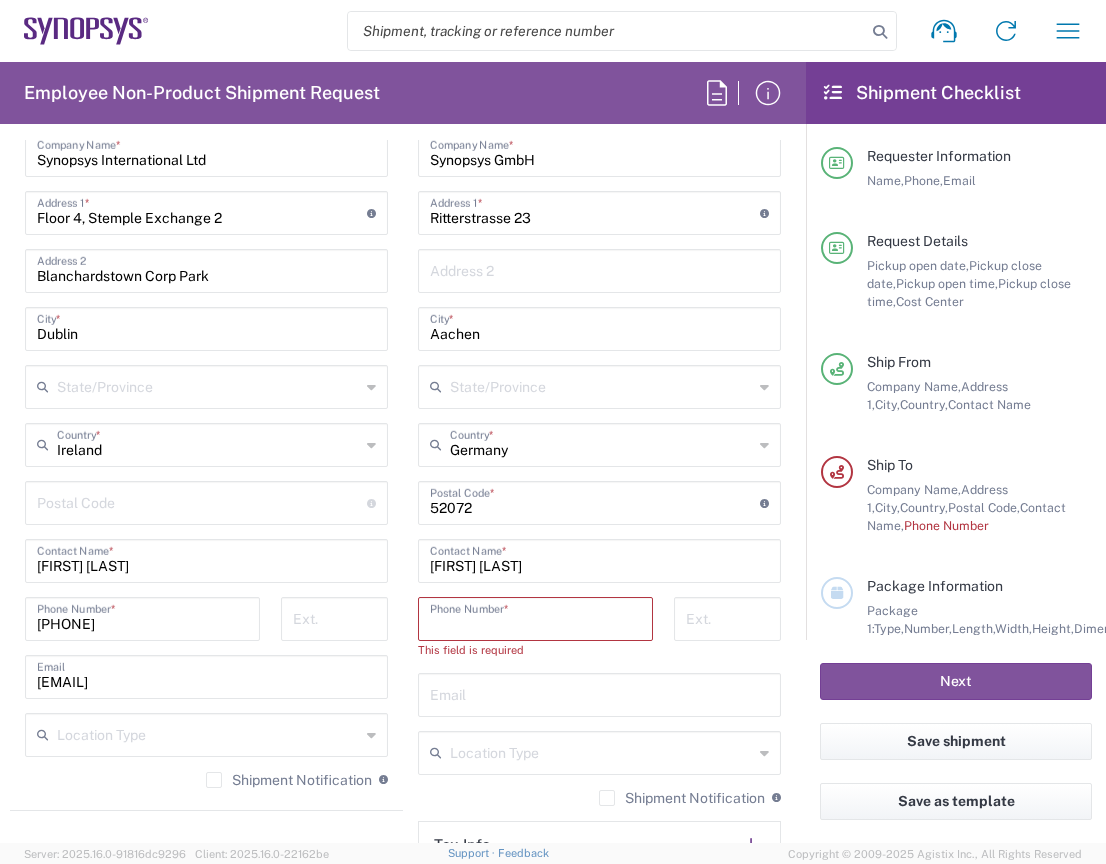 click at bounding box center [535, 617] 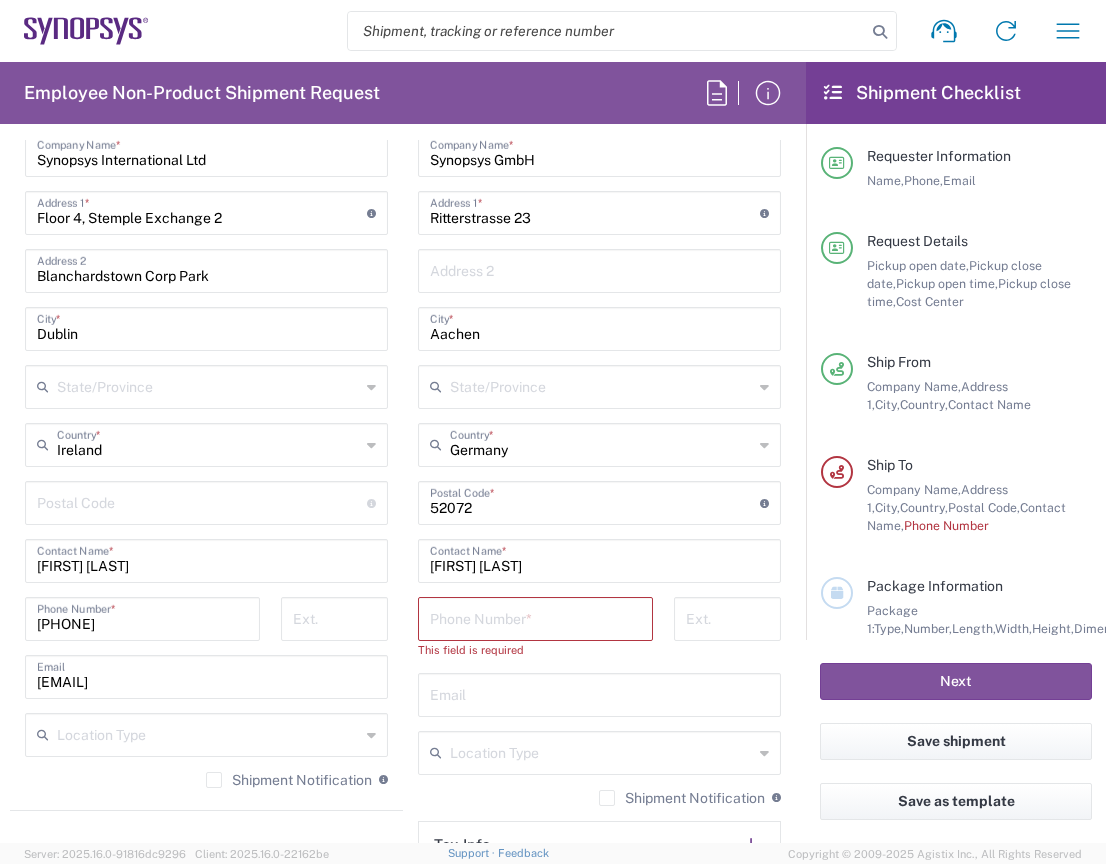 click at bounding box center [535, 617] 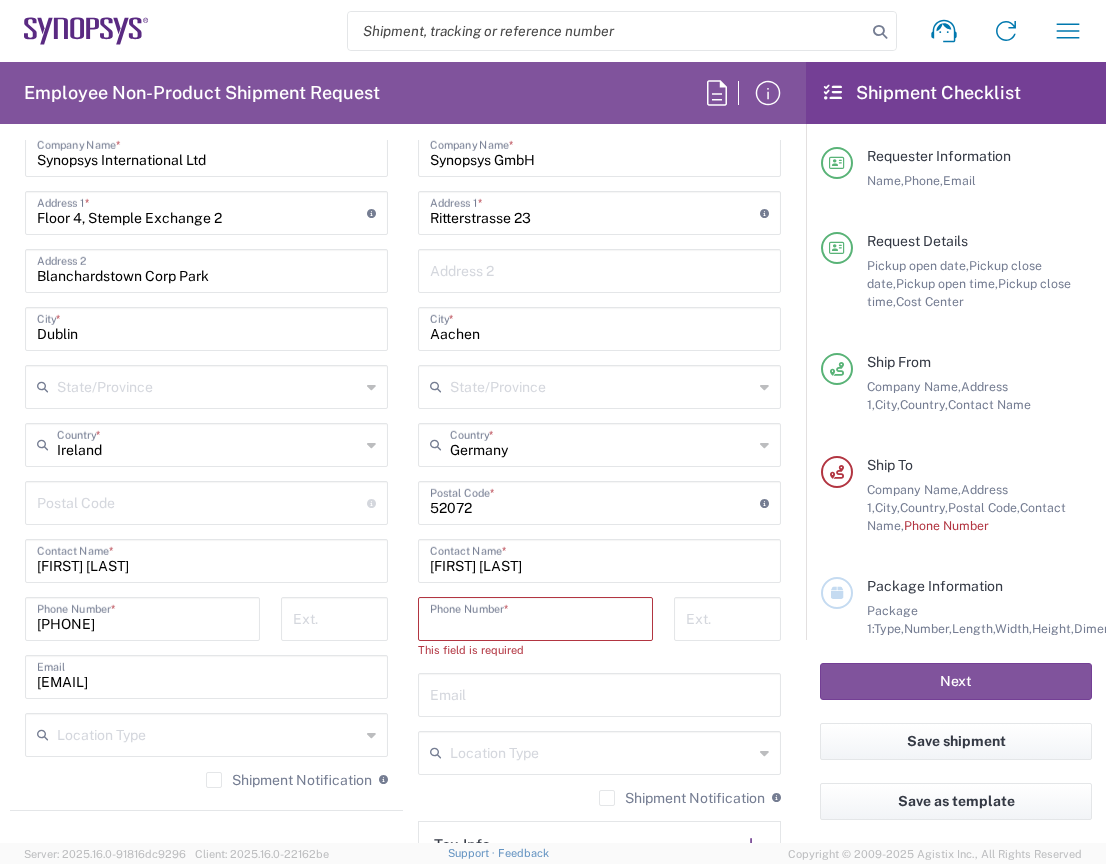paste on "[PHONE]" 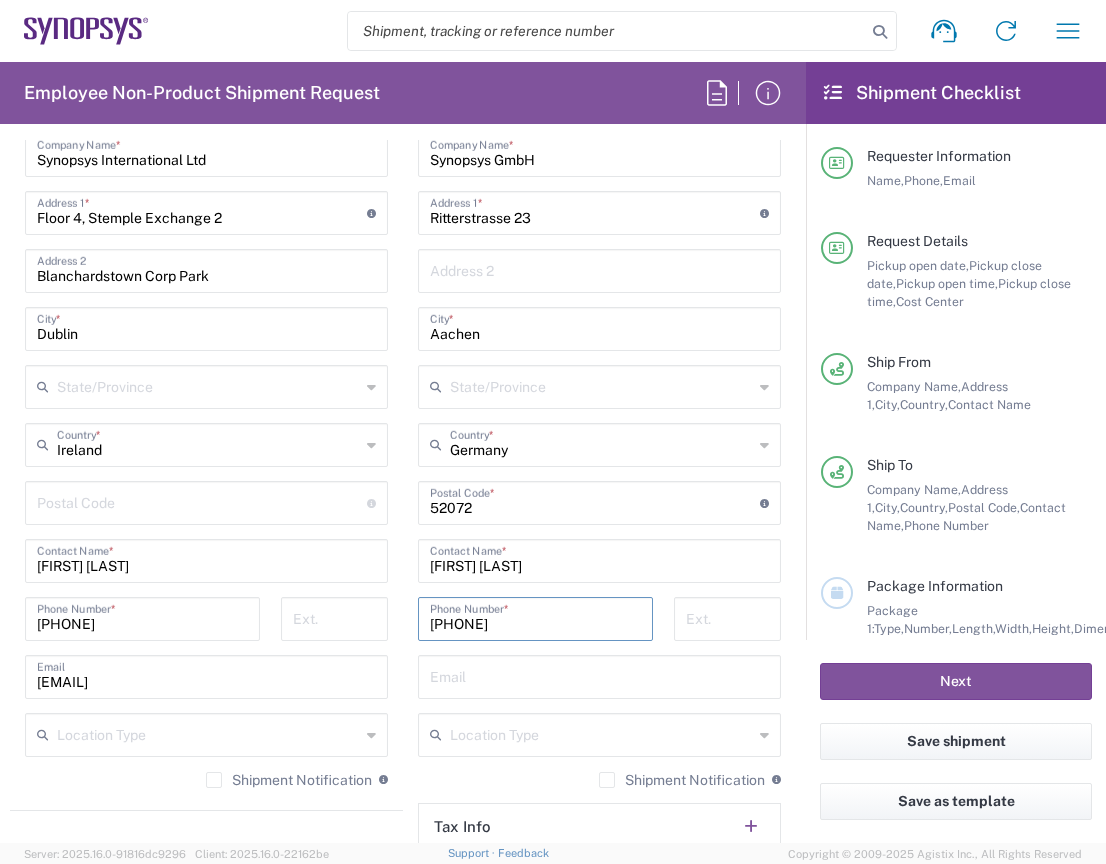 type on "[PHONE]" 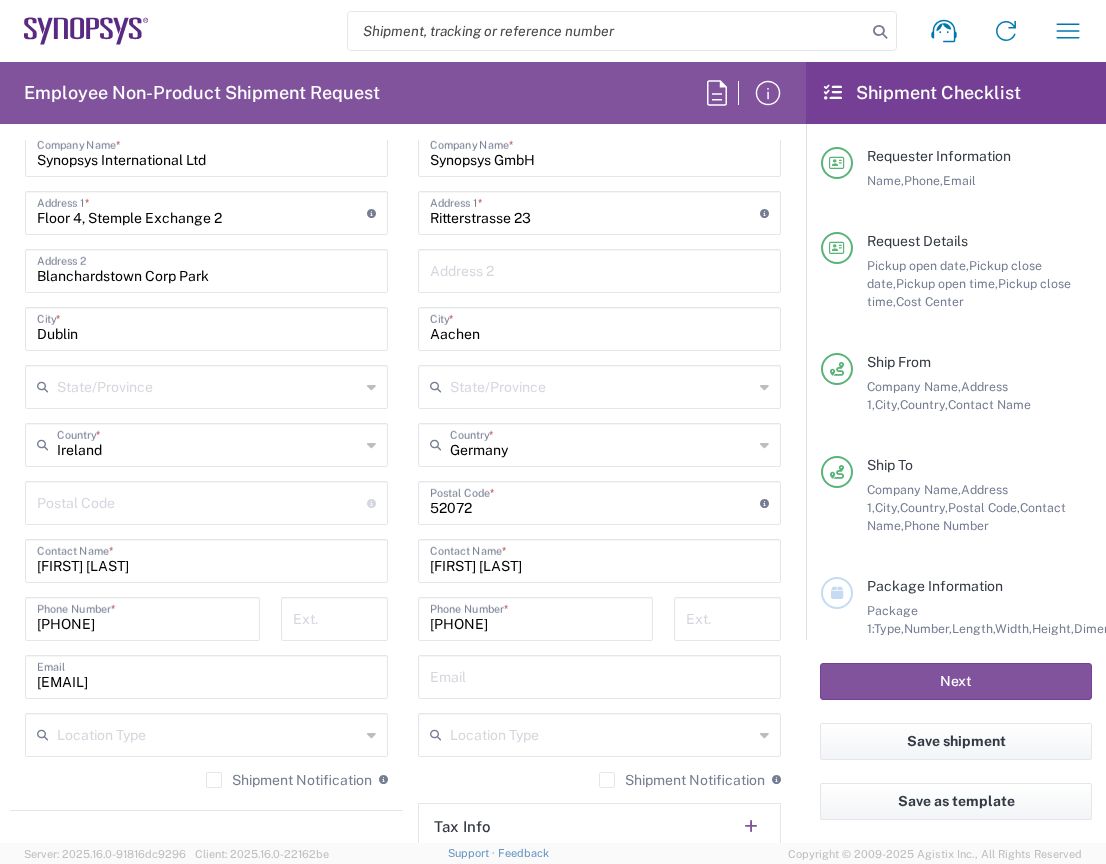 click at bounding box center [599, 675] 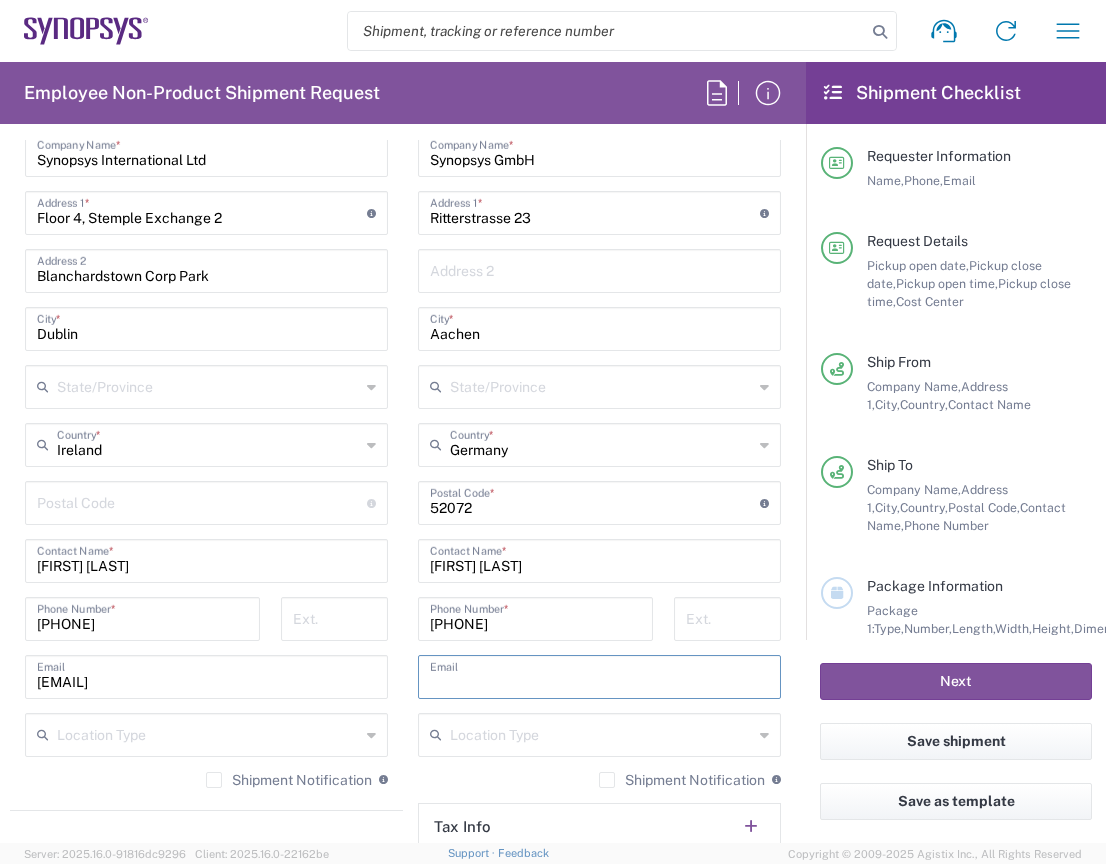 paste on "[PHONE]" 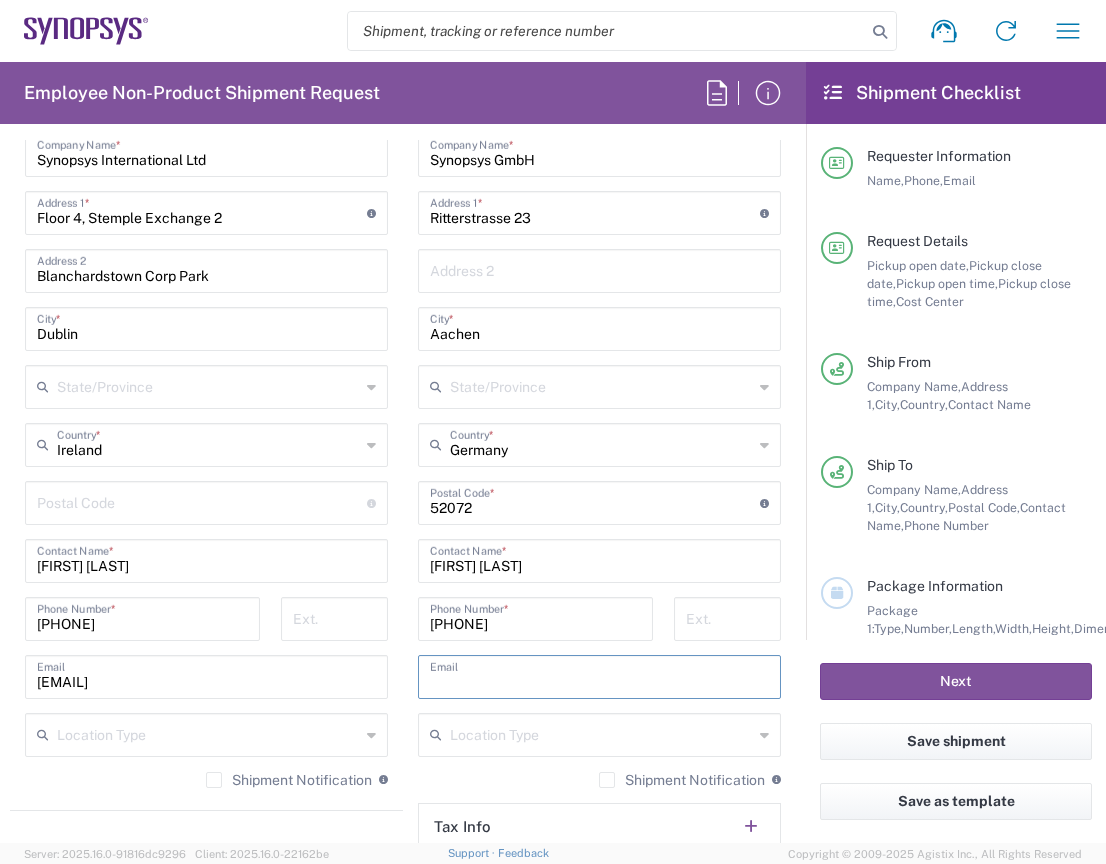 type on "[PHONE]" 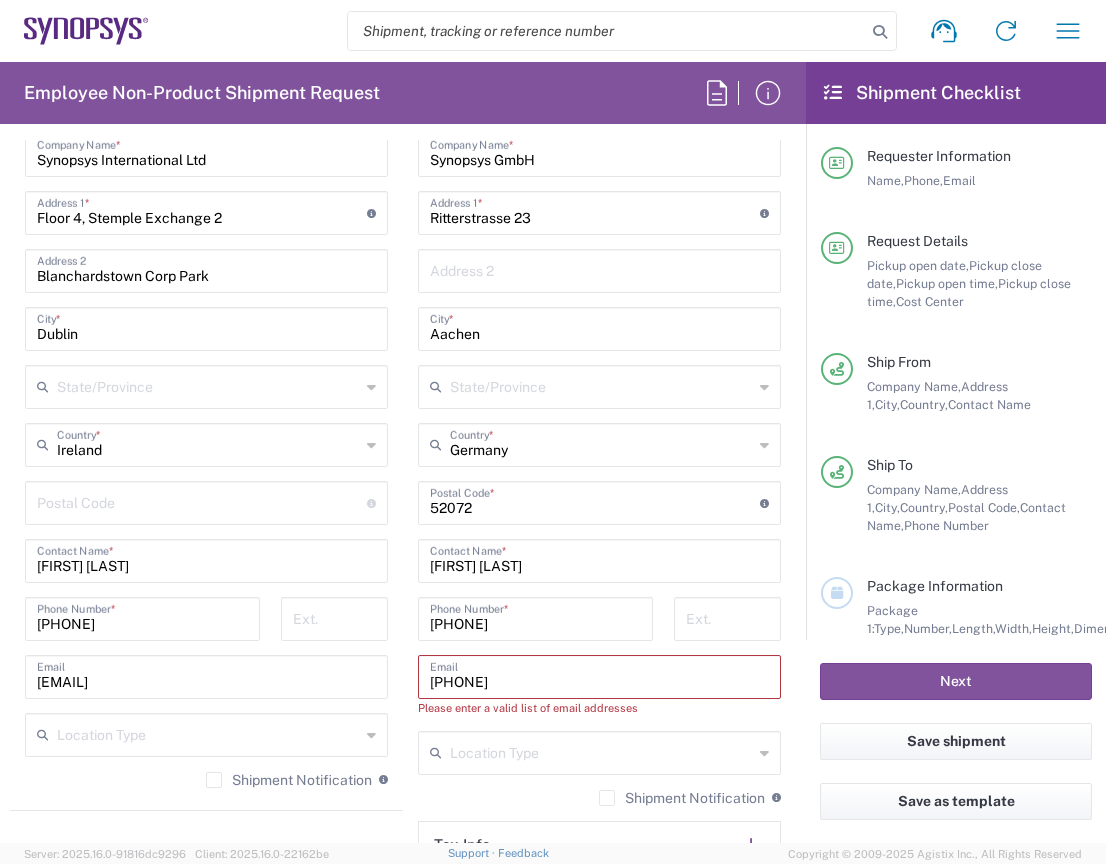 drag, startPoint x: 577, startPoint y: 680, endPoint x: 393, endPoint y: 687, distance: 184.1331 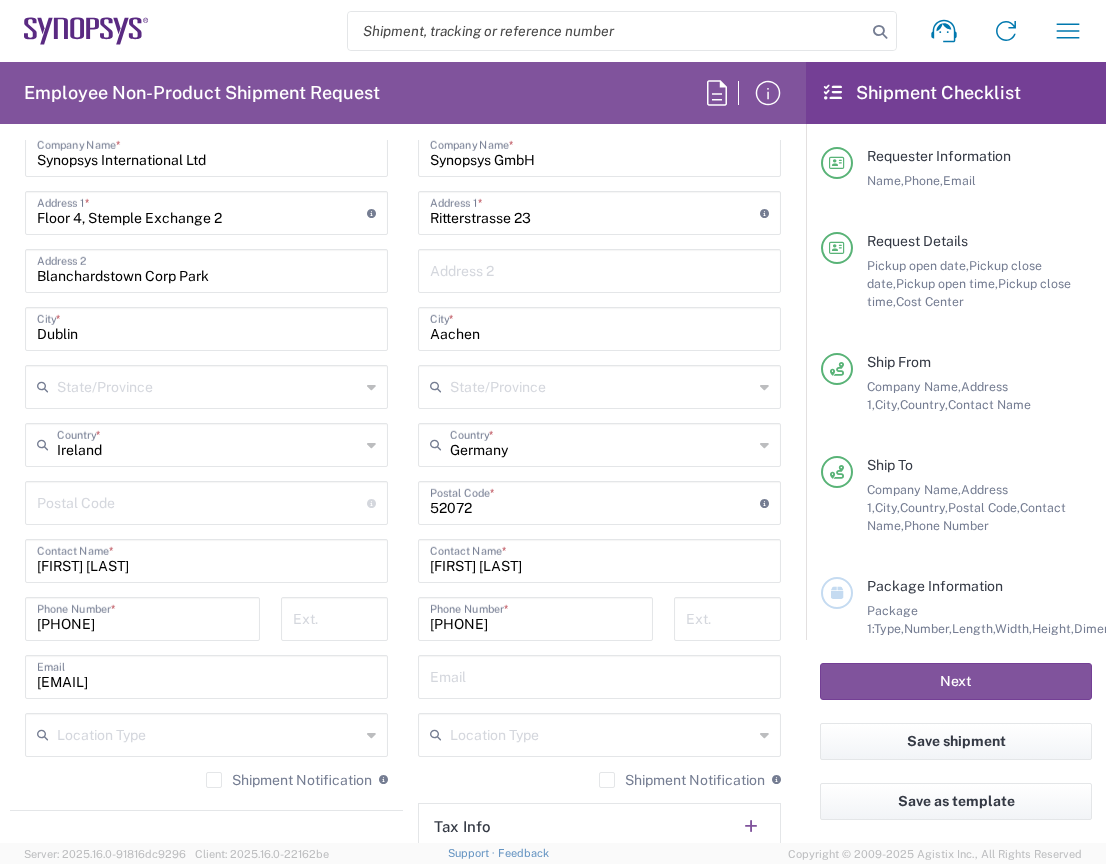 click at bounding box center [599, 675] 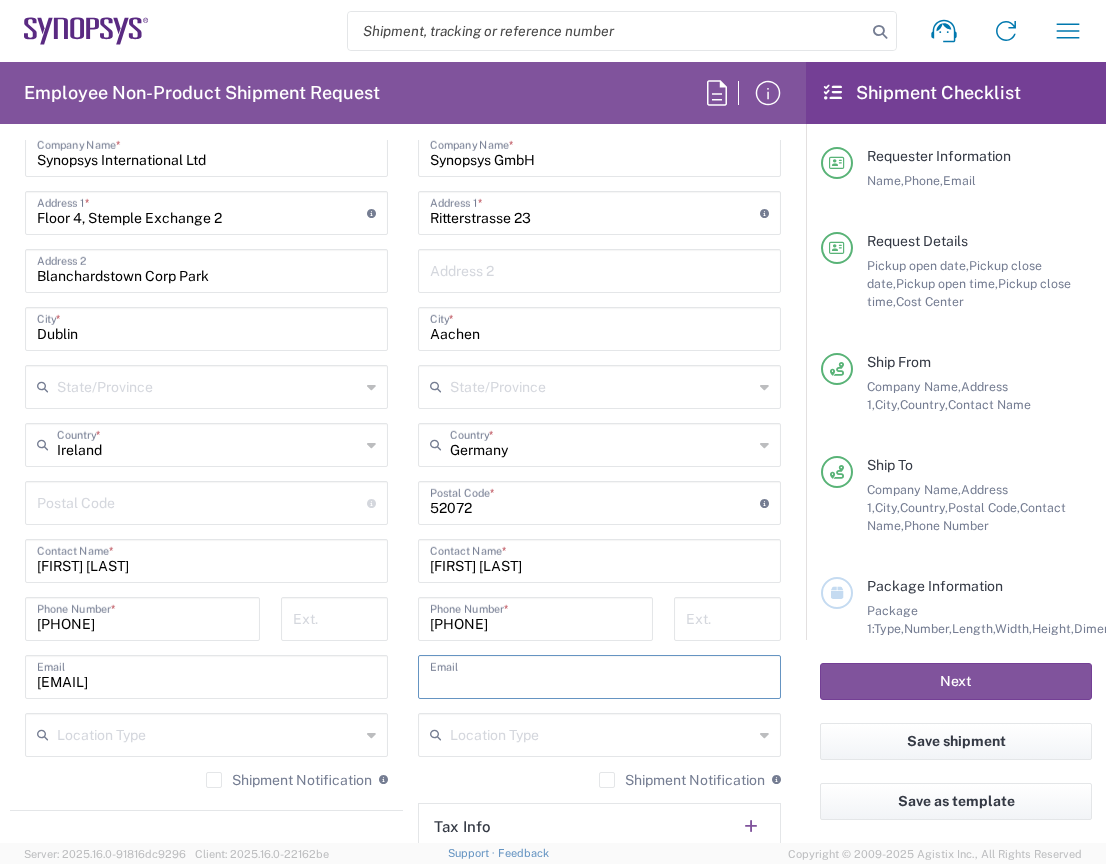 paste on "[EMAIL]" 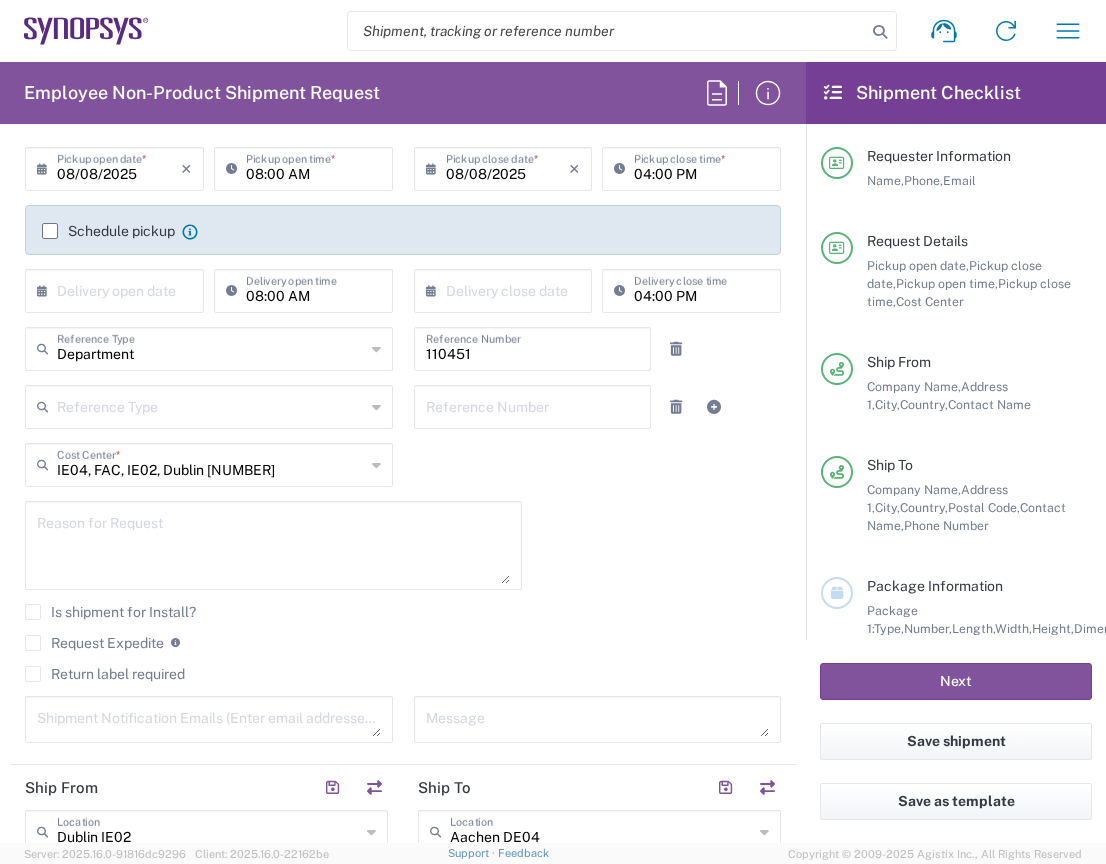 scroll, scrollTop: 300, scrollLeft: 0, axis: vertical 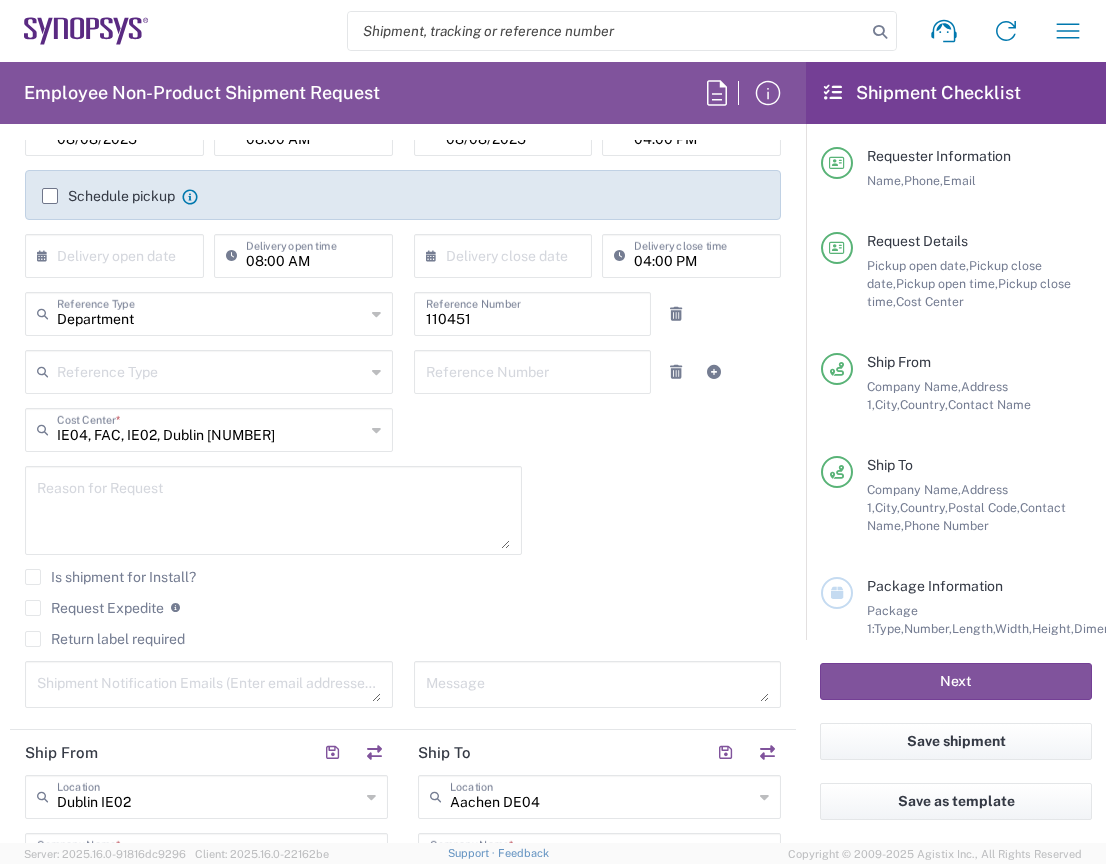 type on "[EMAIL]" 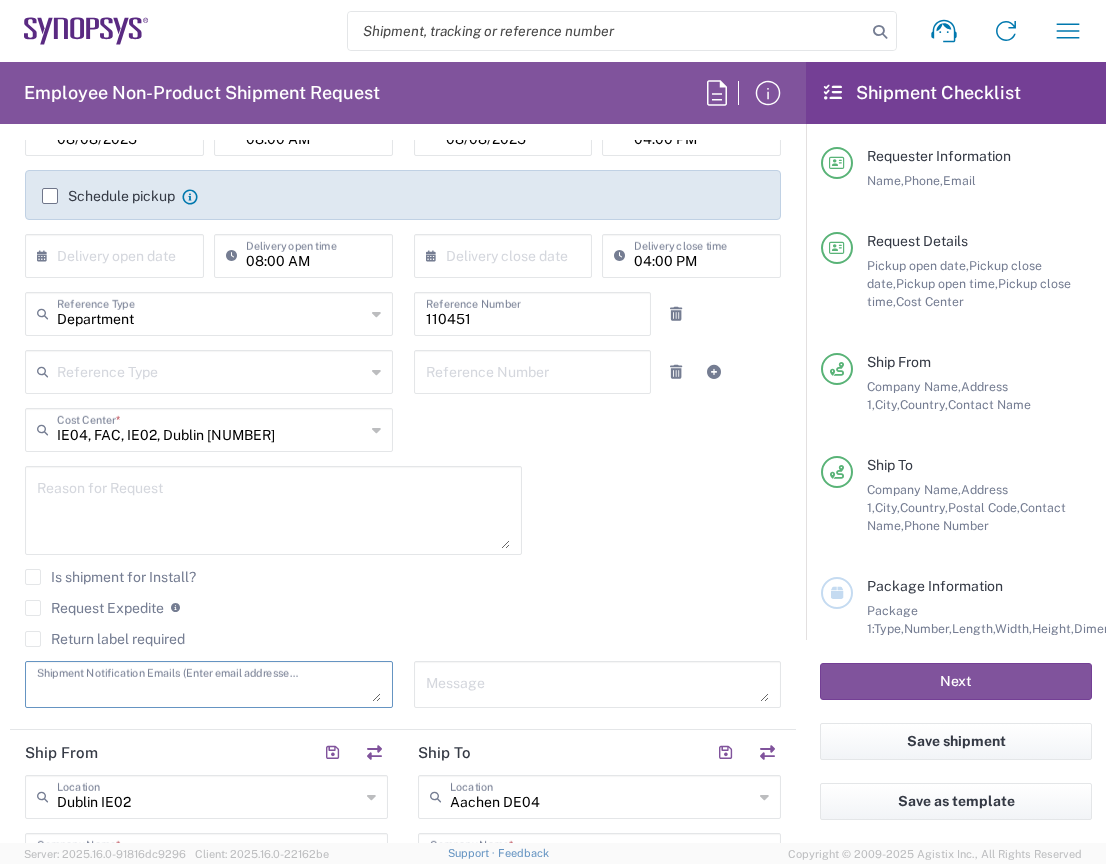 click at bounding box center [209, 684] 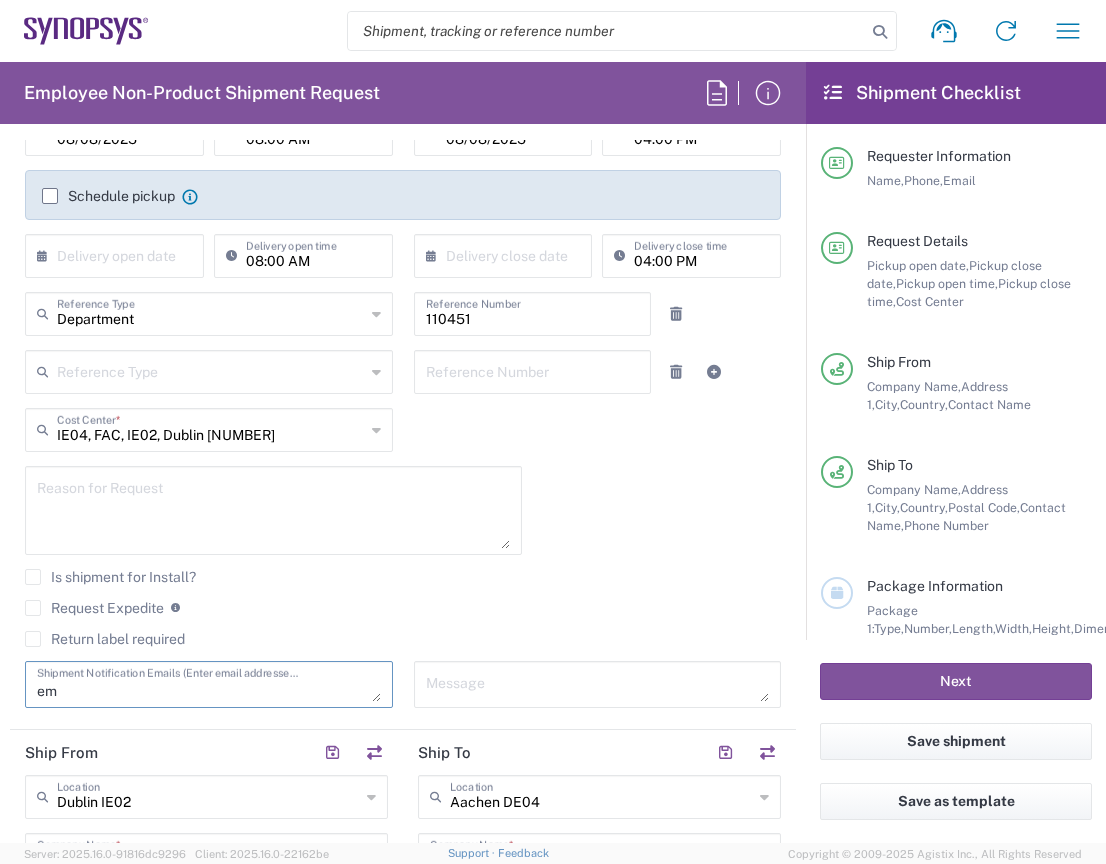 type on "e" 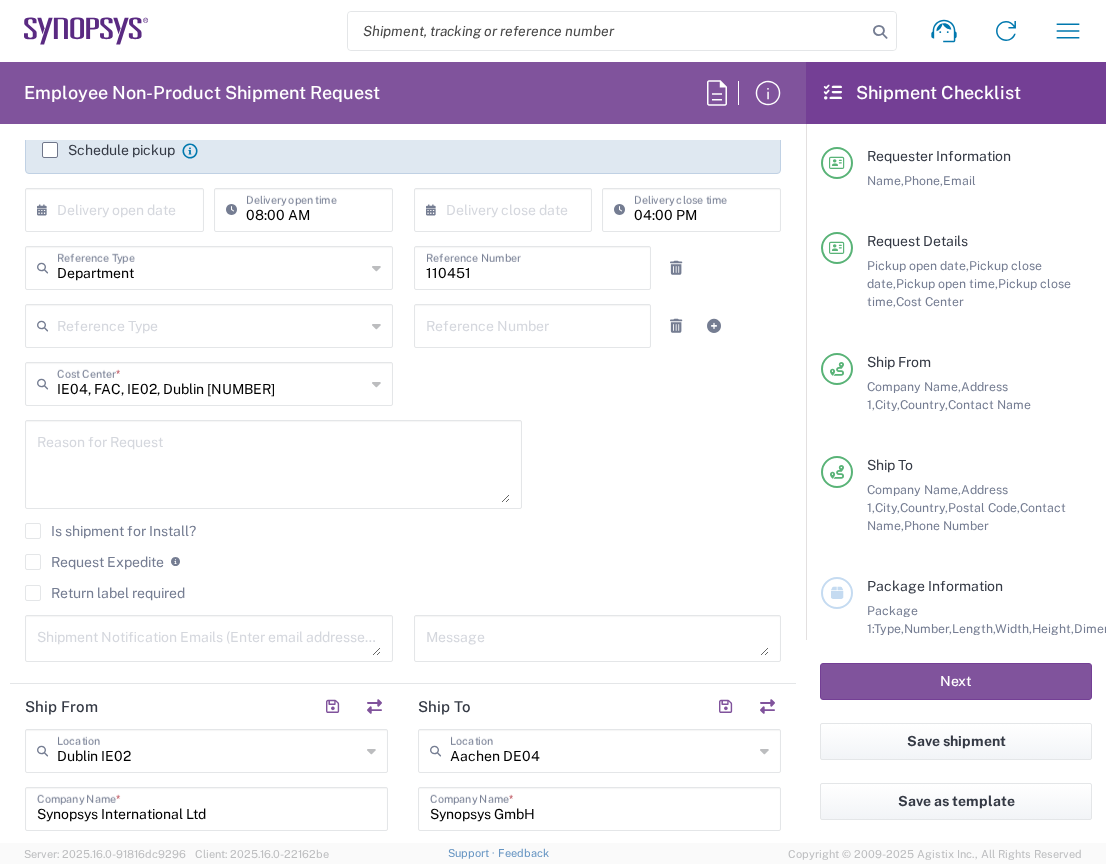 scroll, scrollTop: 300, scrollLeft: 0, axis: vertical 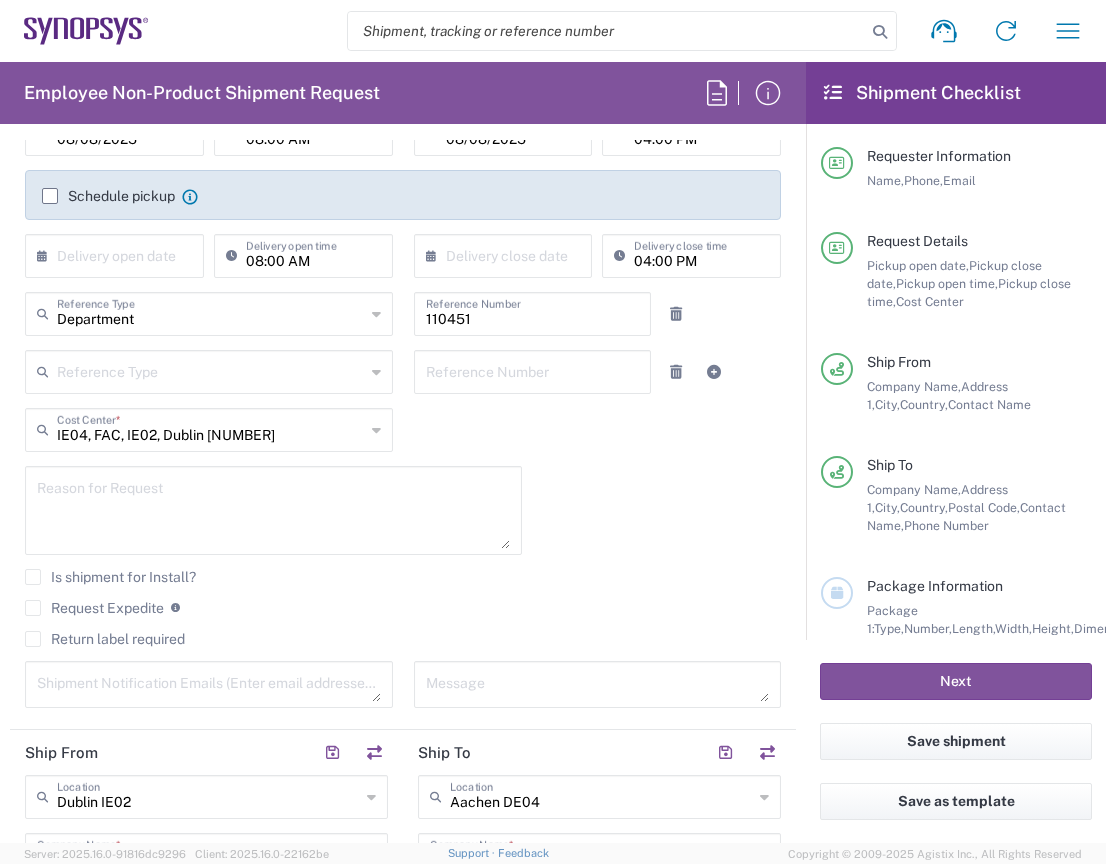 click at bounding box center (209, 684) 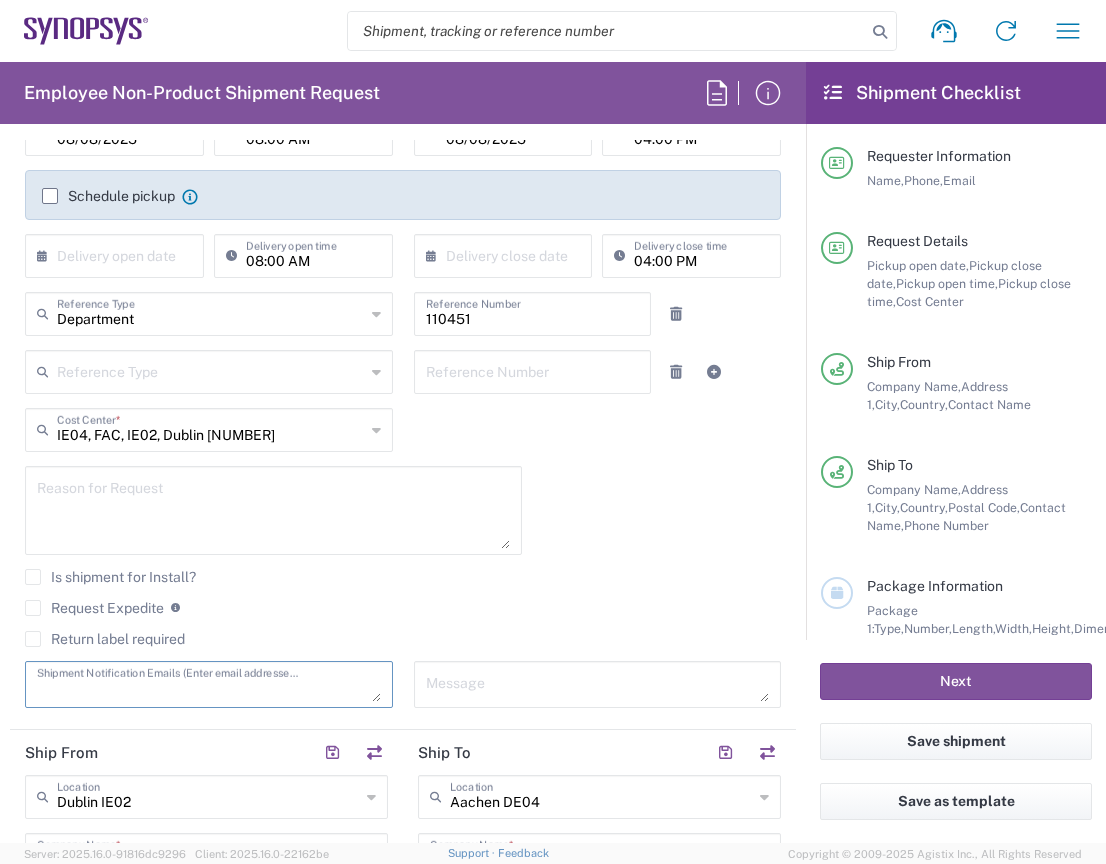 paste on "[EMAIL]" 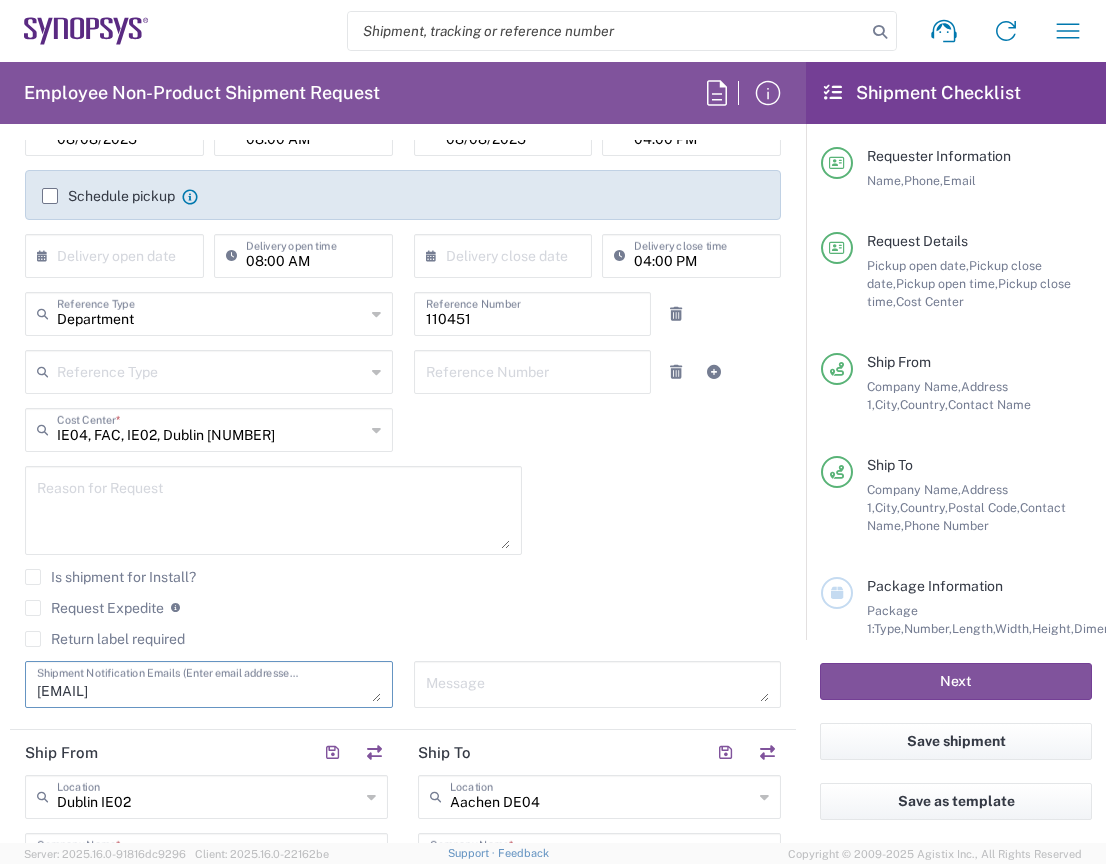 type on "[EMAIL]" 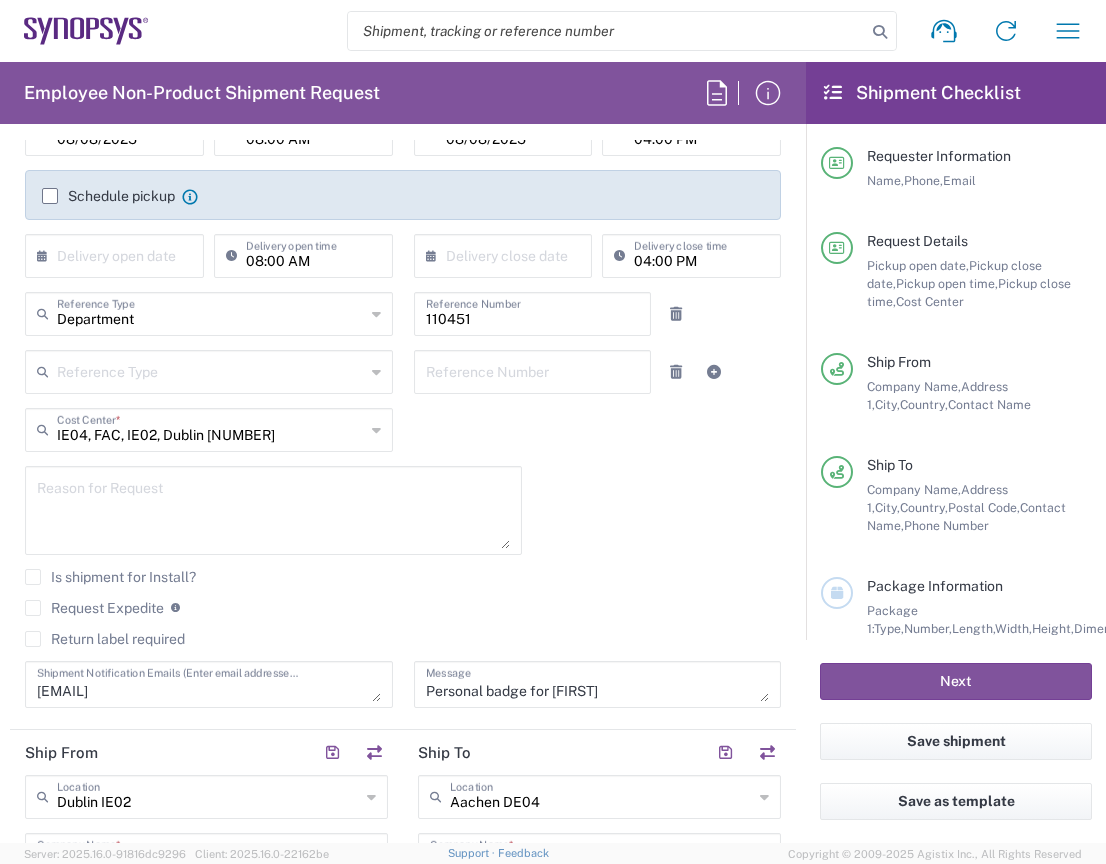 click on "Personal badge for [FIRST]" at bounding box center [598, 684] 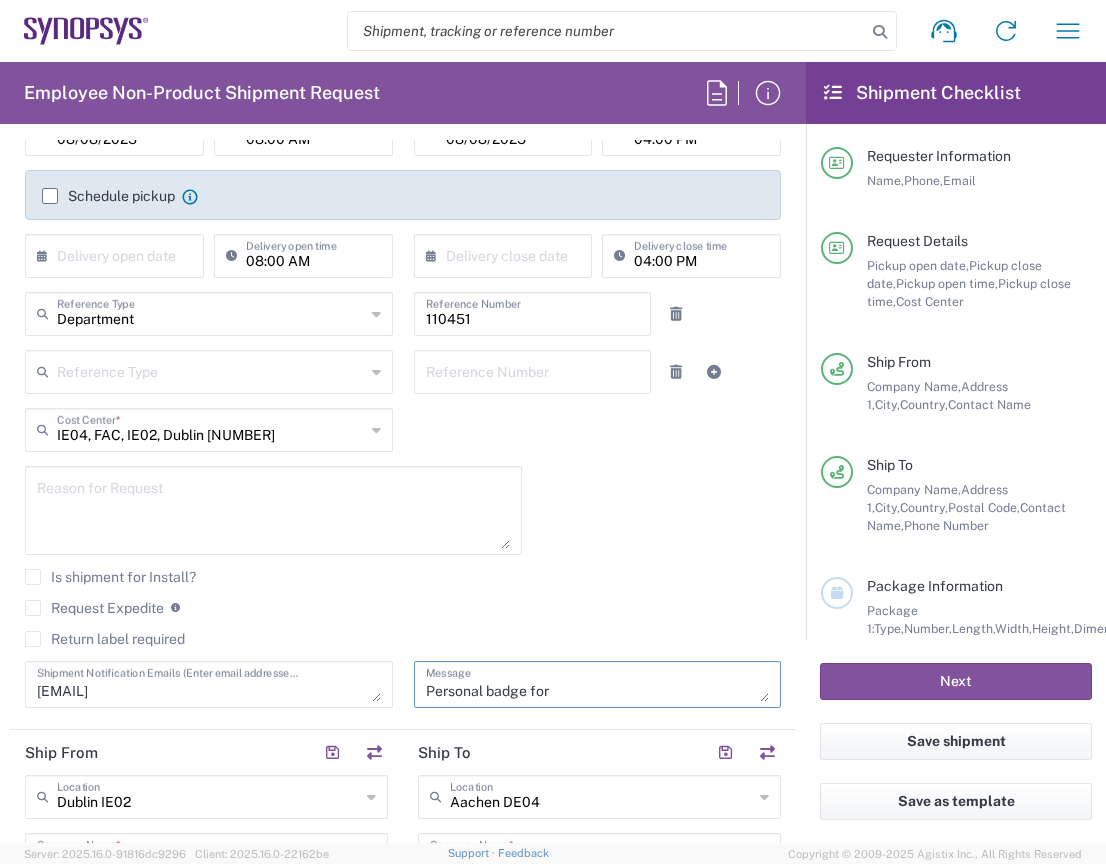 paste on "[FIRST] [LAST]" 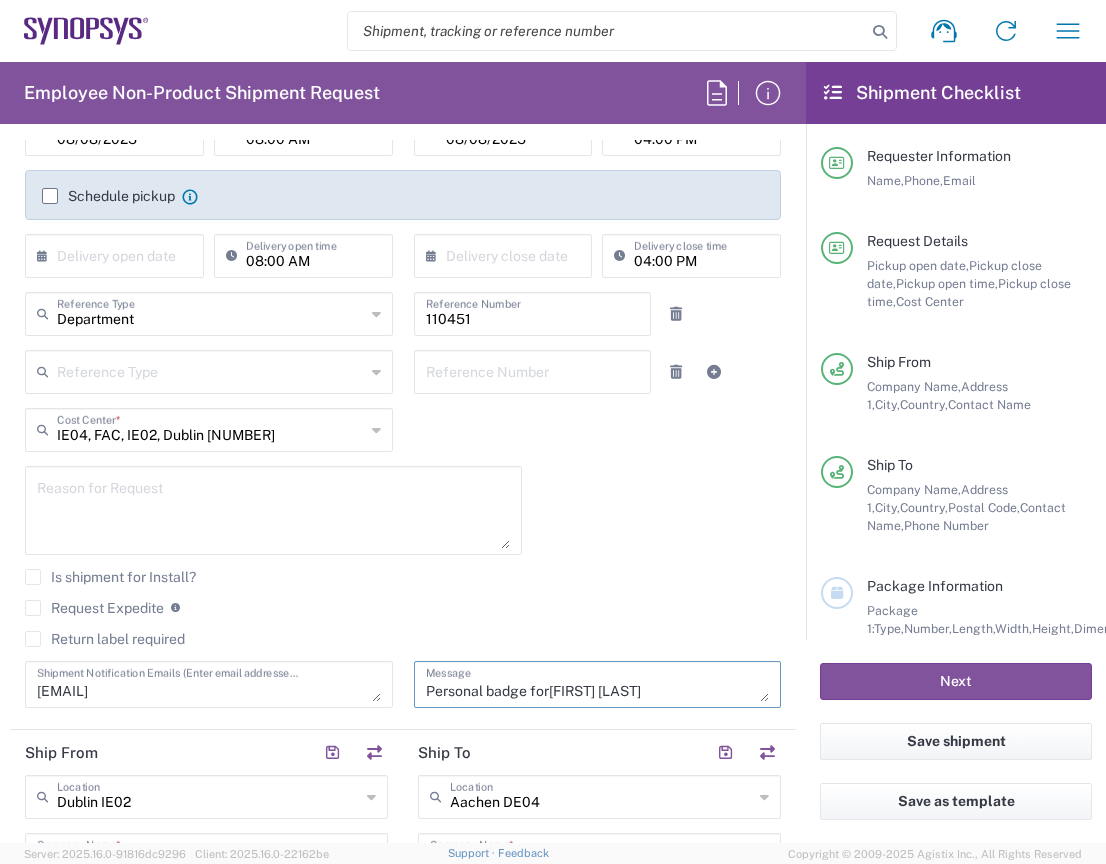 click on "Personal badge for[FIRST] [LAST]" at bounding box center [598, 684] 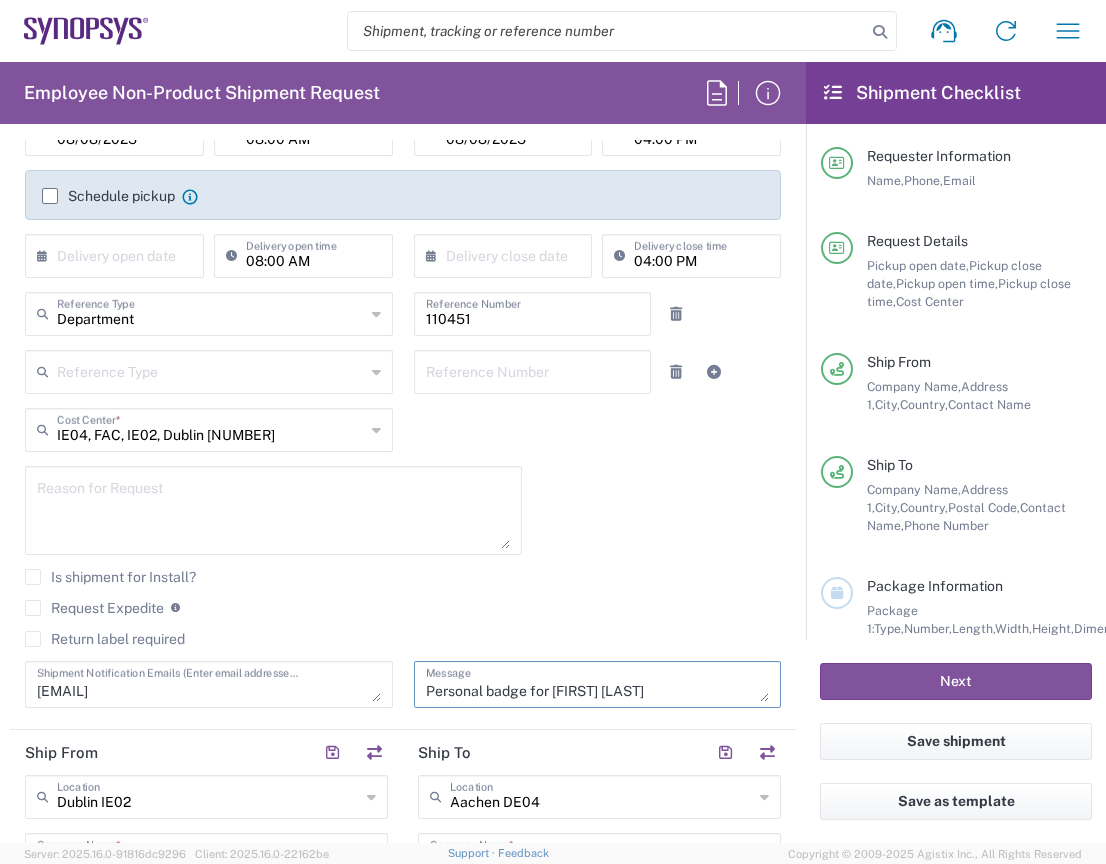 click on "Personal badge for [FIRST] [LAST]" at bounding box center [598, 684] 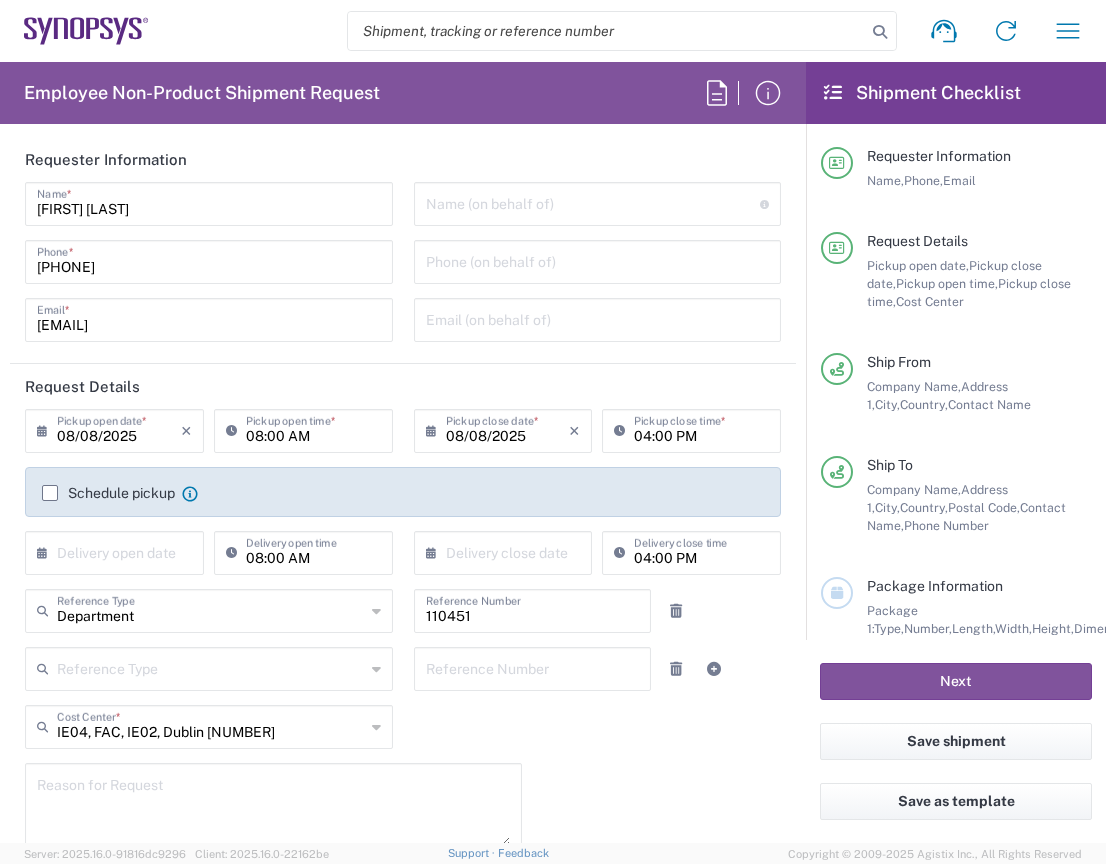 scroll, scrollTop: 0, scrollLeft: 0, axis: both 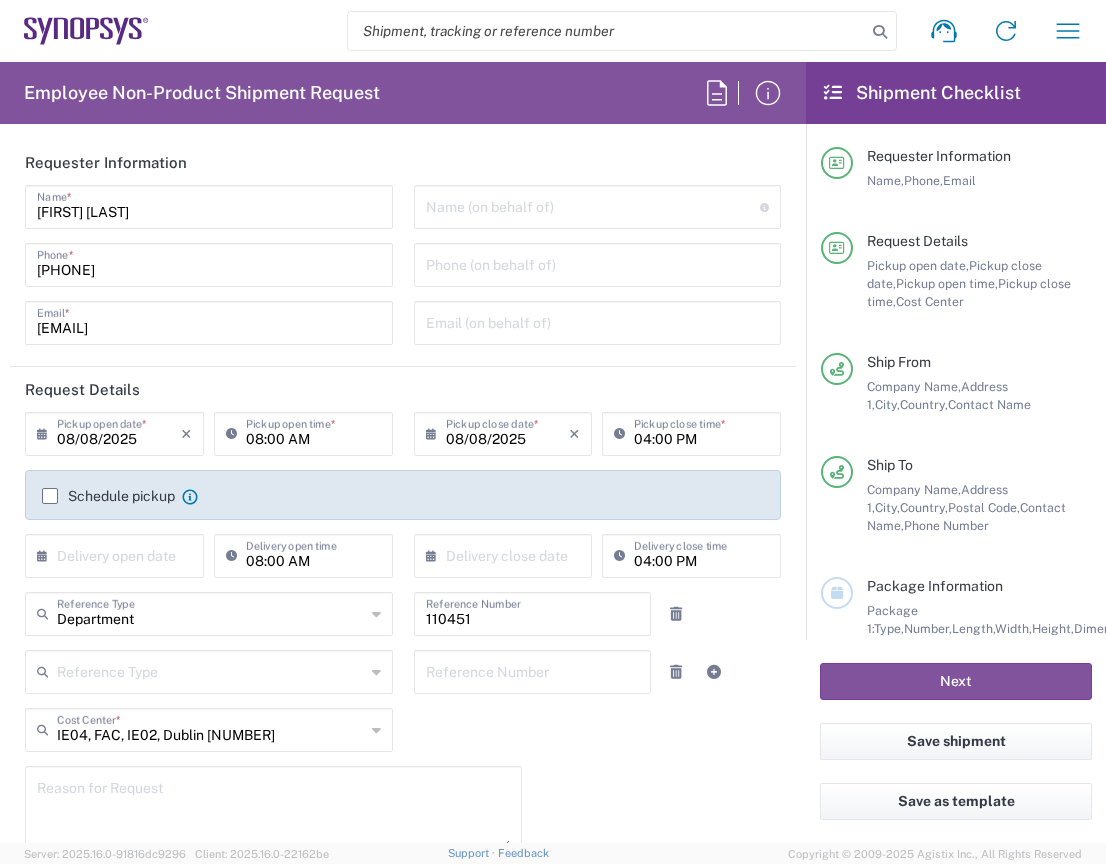 type on "Personal badge for [FIRST] [LAST]" 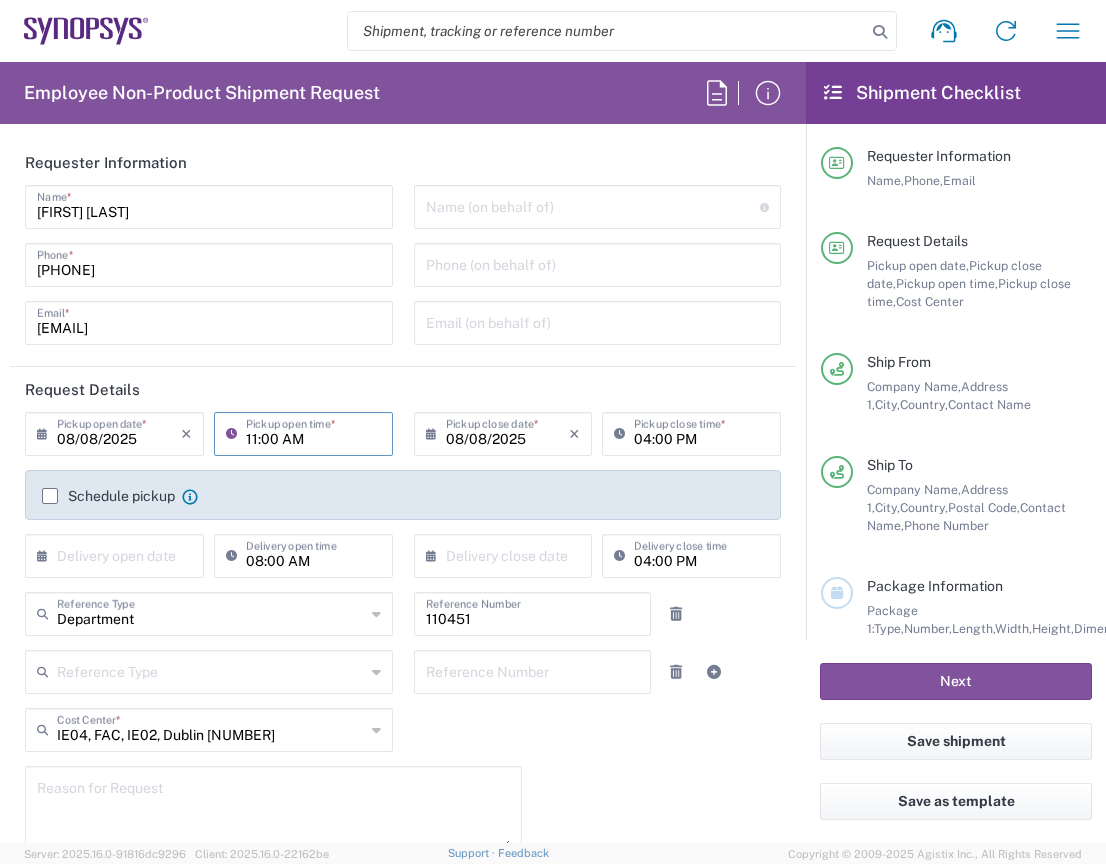 type on "11:00 AM" 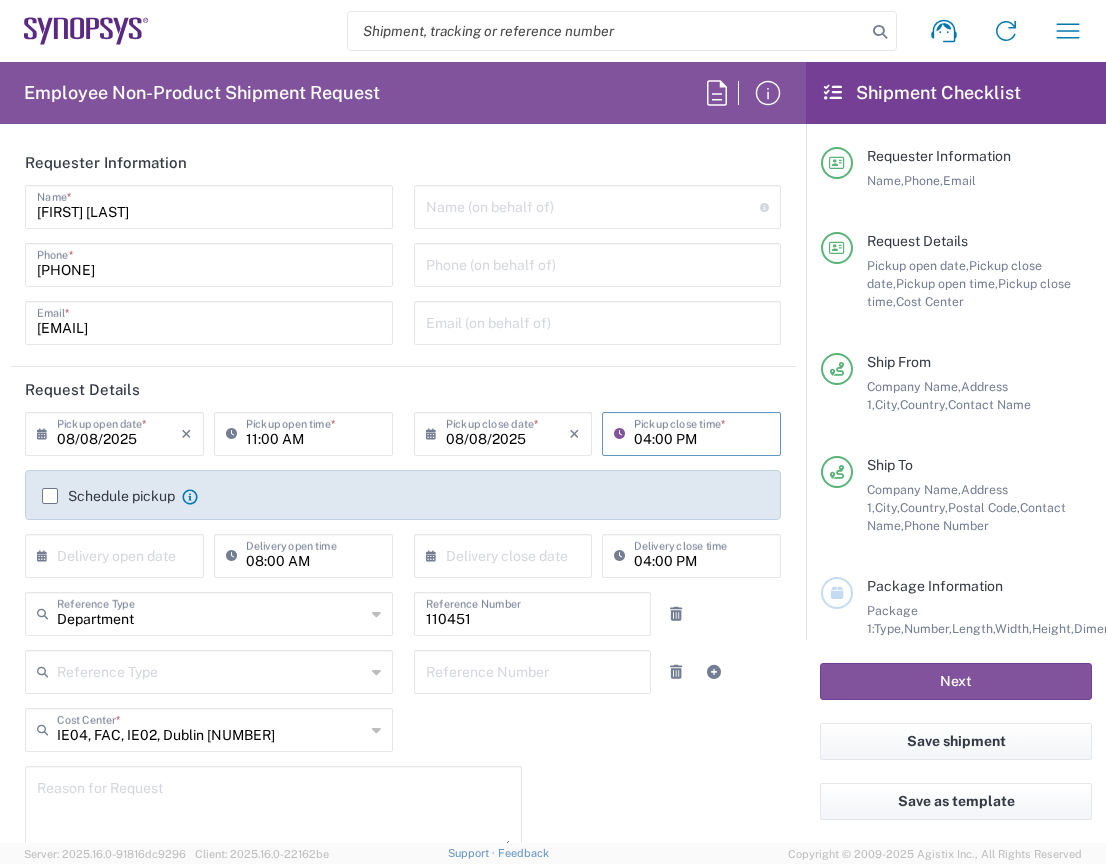 click on "04:00 PM" at bounding box center (701, 432) 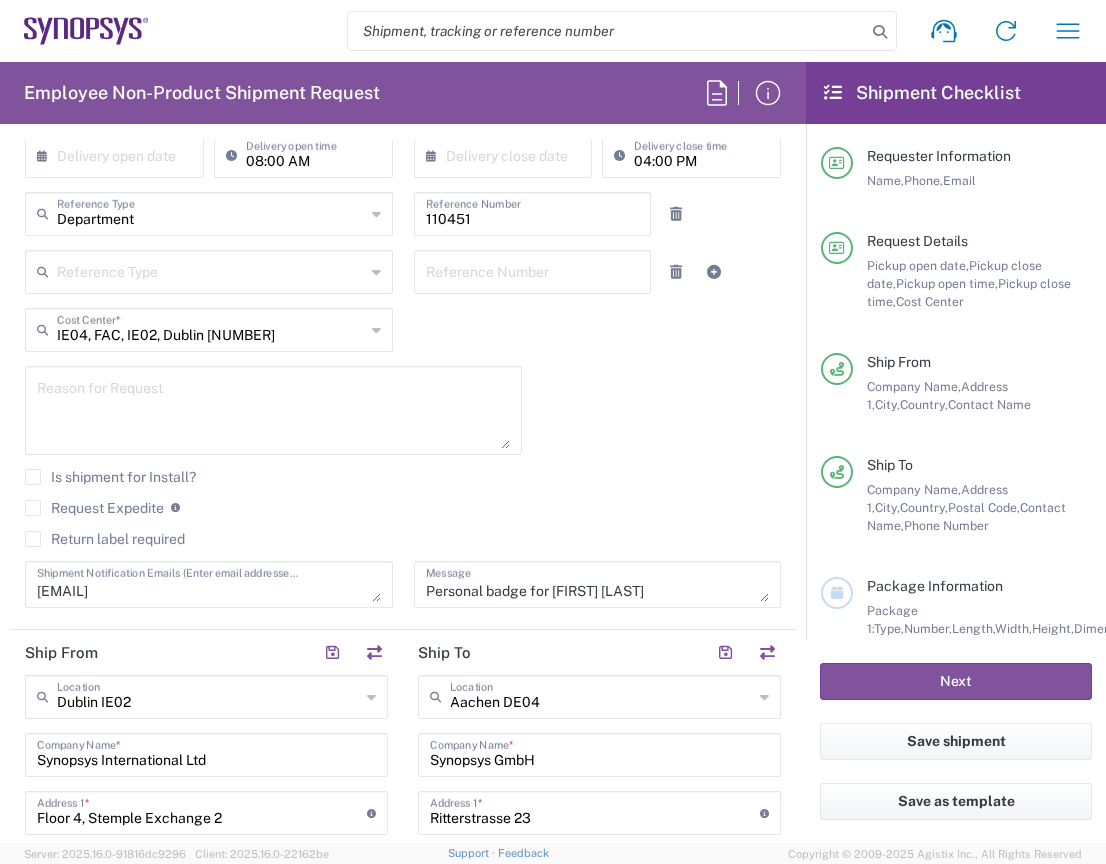 scroll, scrollTop: 500, scrollLeft: 0, axis: vertical 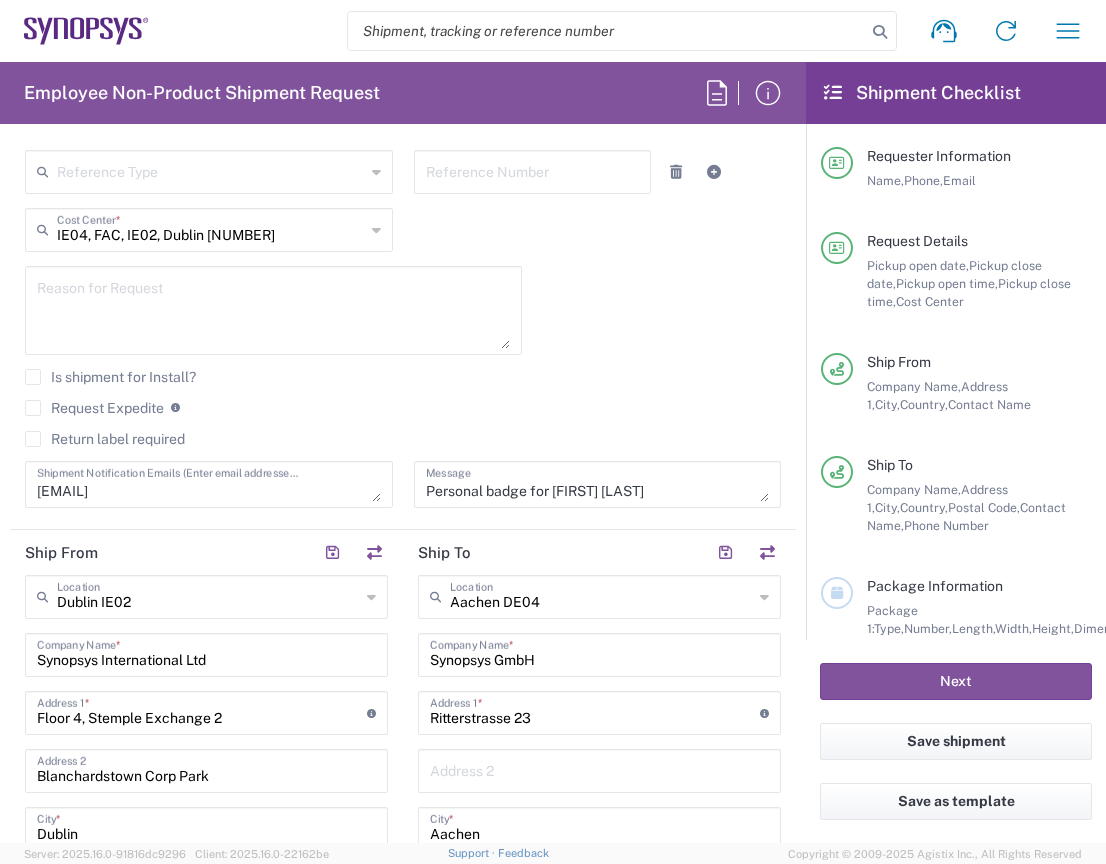 type on "05:00 PM" 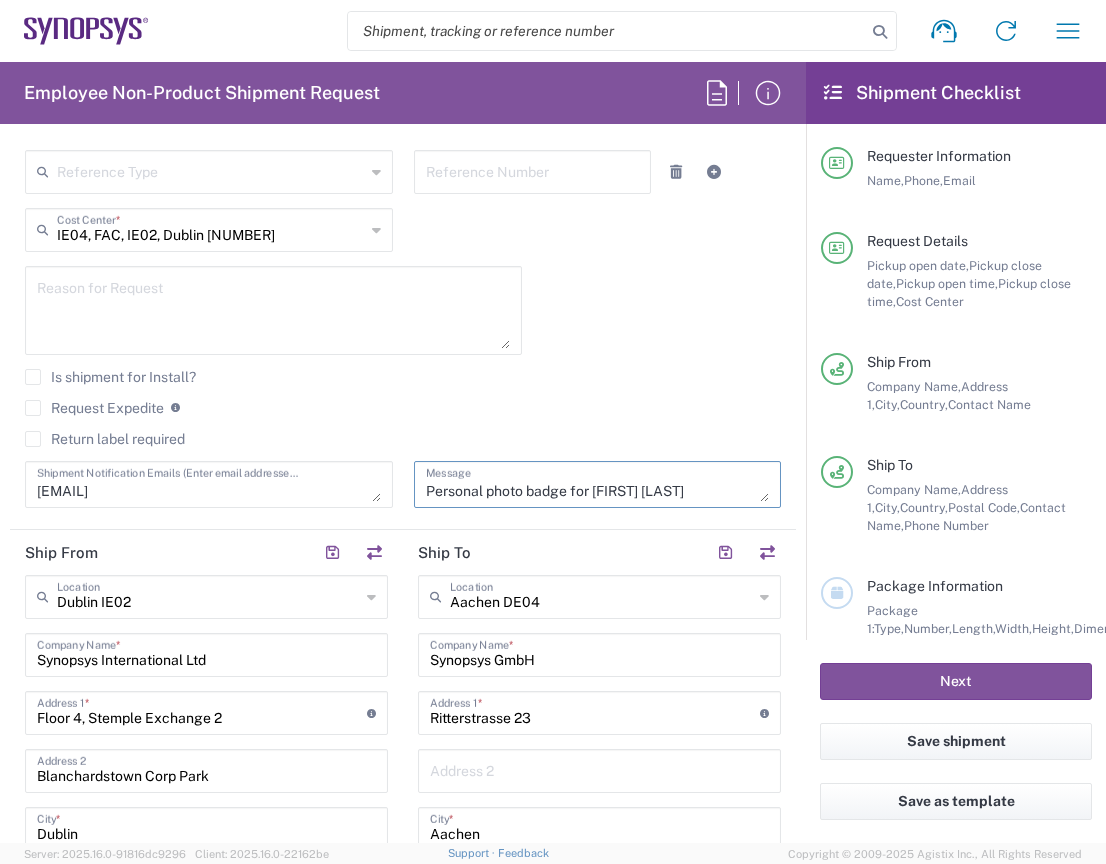 click on "Personal photo badge for [FIRST] [LAST]" at bounding box center (598, 484) 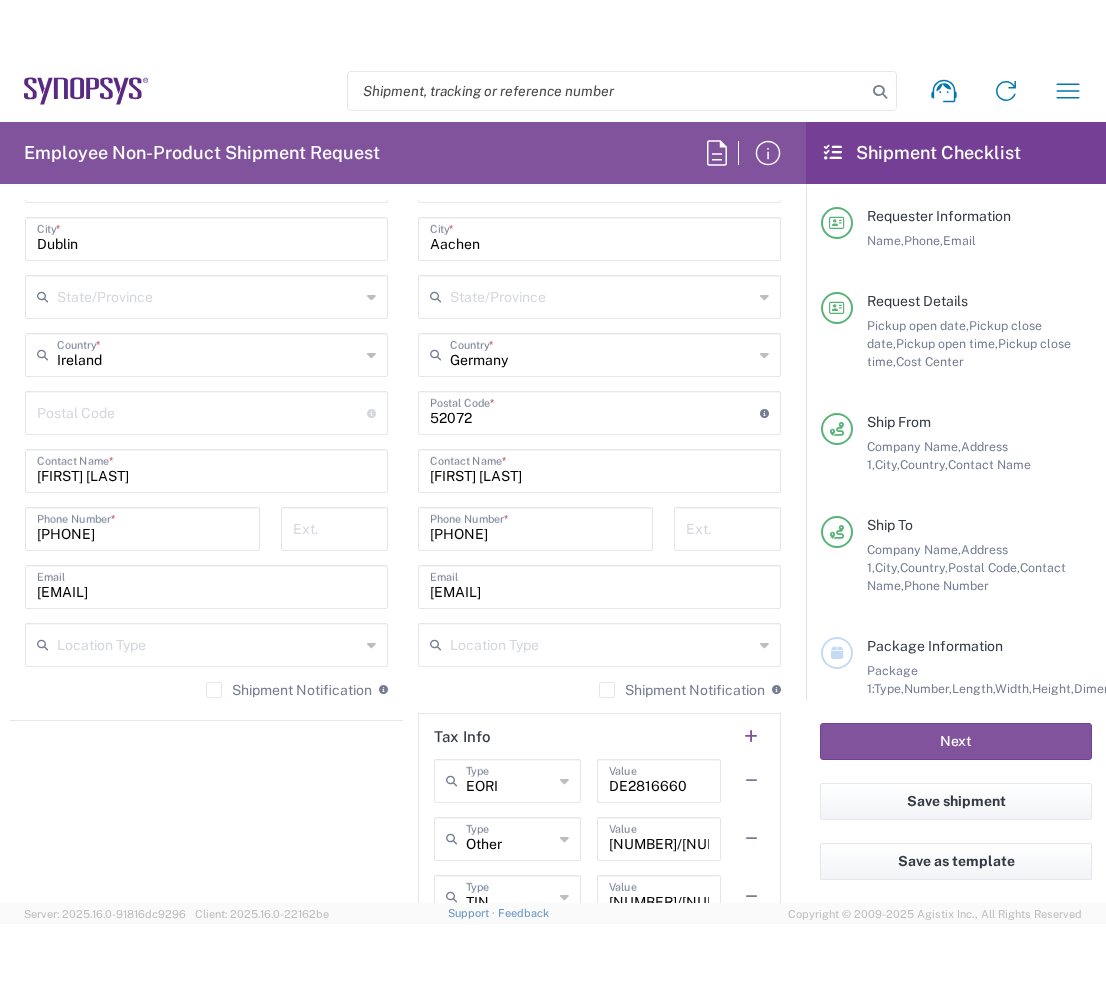 scroll, scrollTop: 1300, scrollLeft: 0, axis: vertical 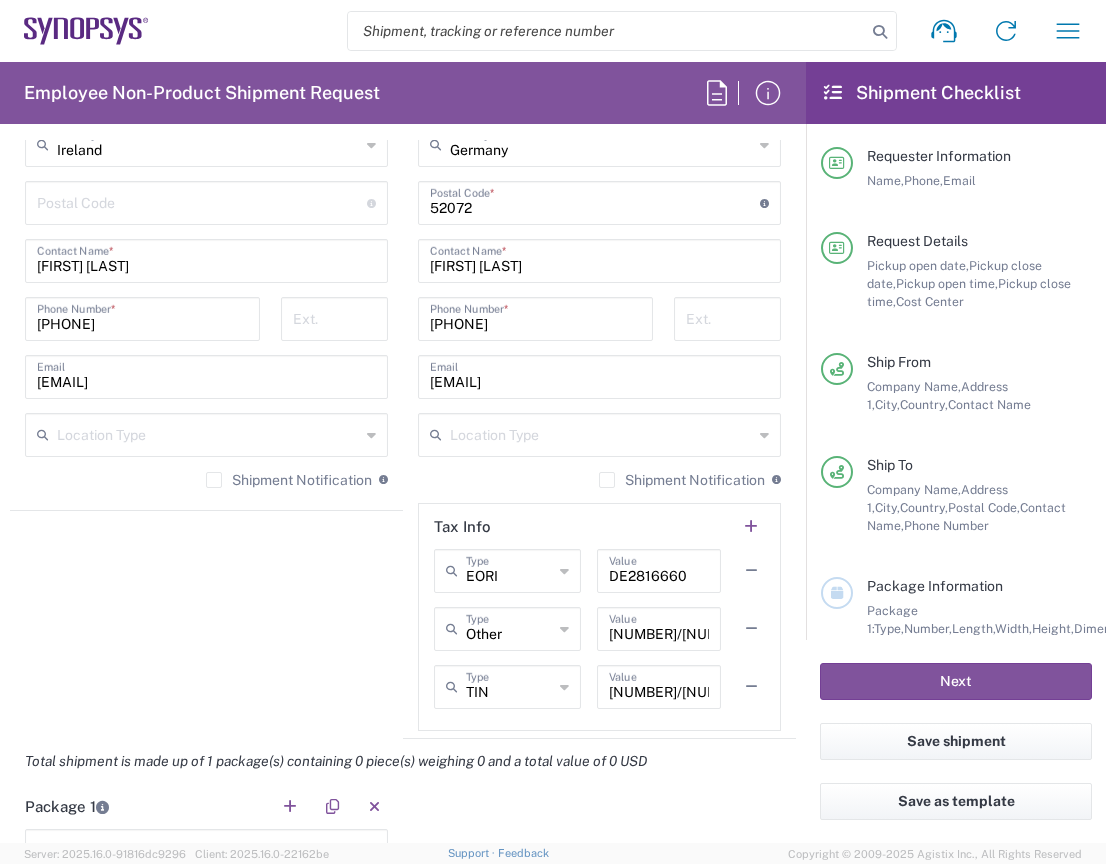 type on "Personal photo badge for [FIRST] [LAST]" 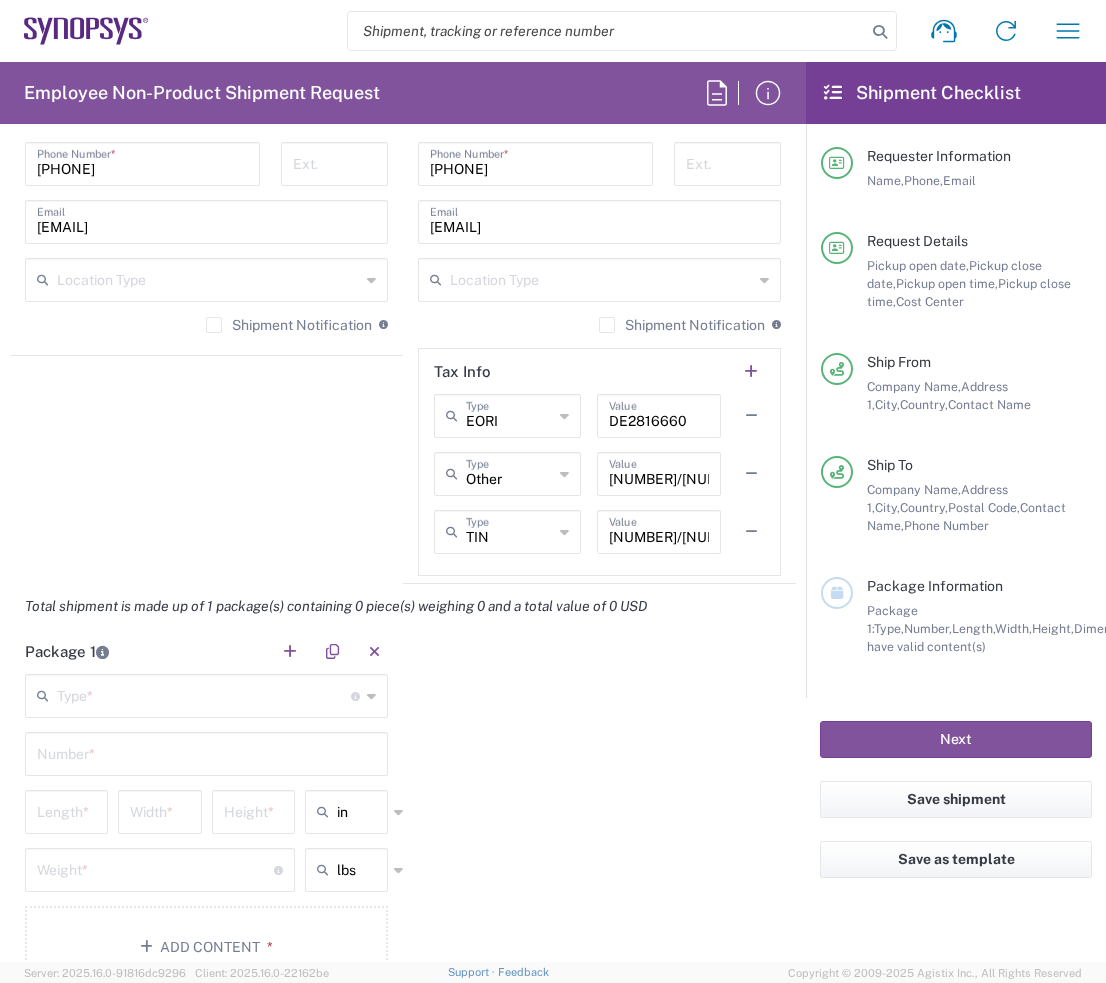 scroll, scrollTop: 1700, scrollLeft: 0, axis: vertical 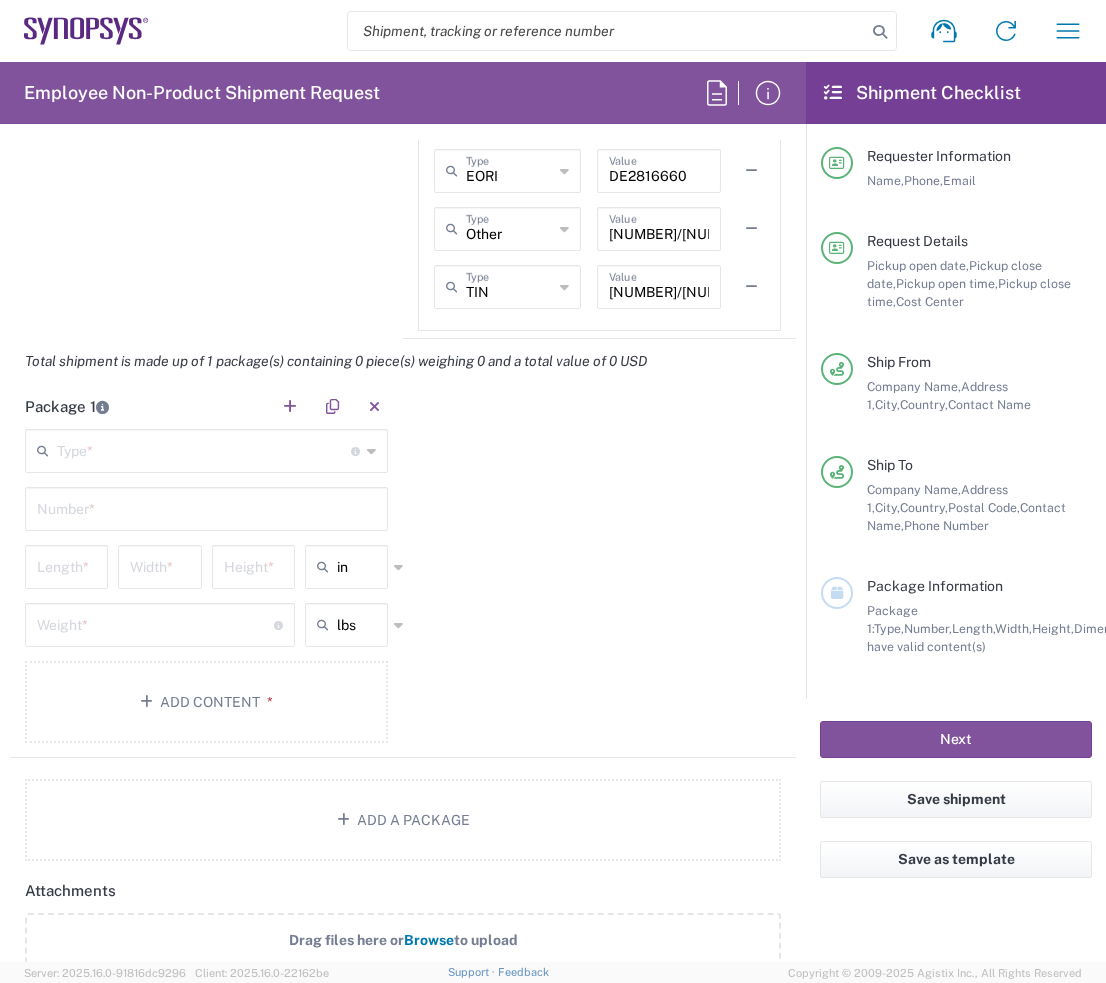 click at bounding box center [204, 449] 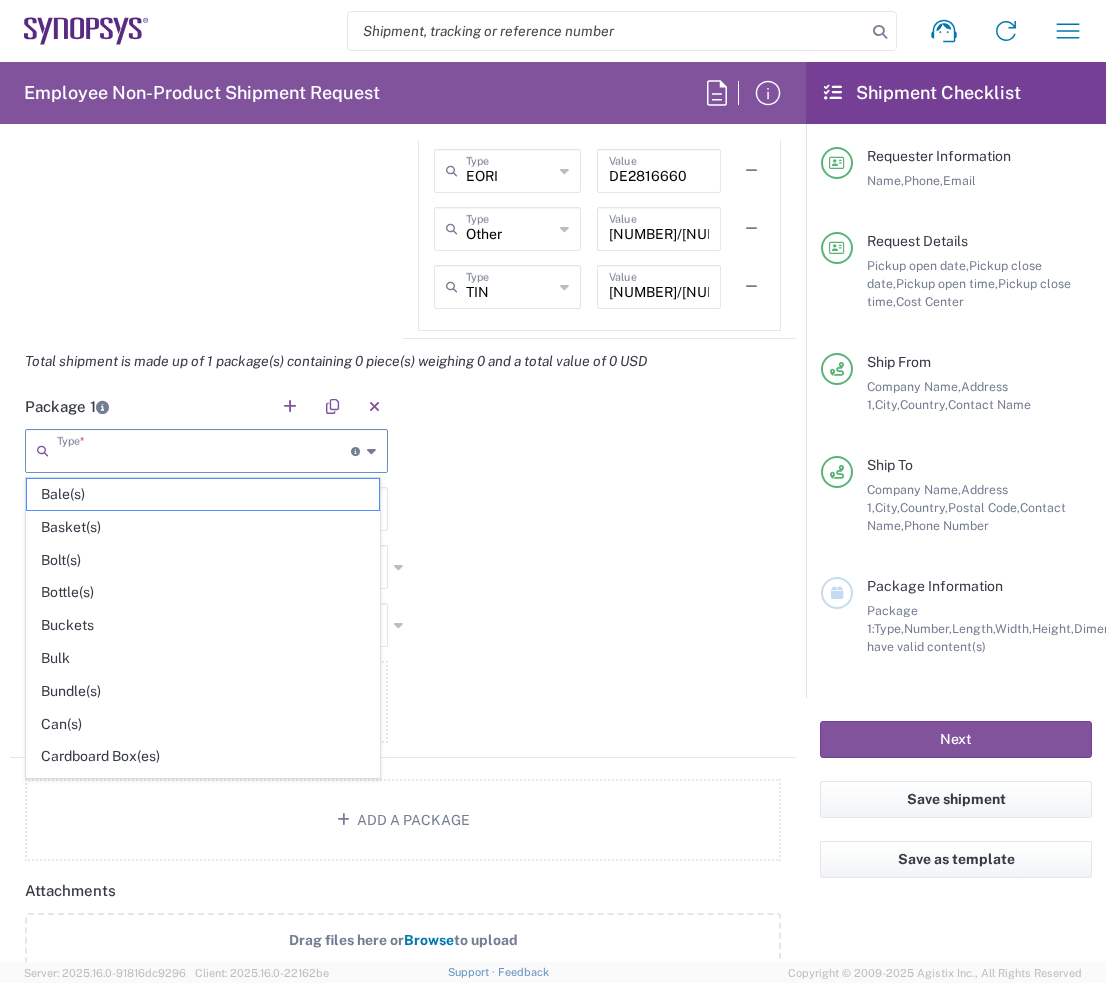 type on "w" 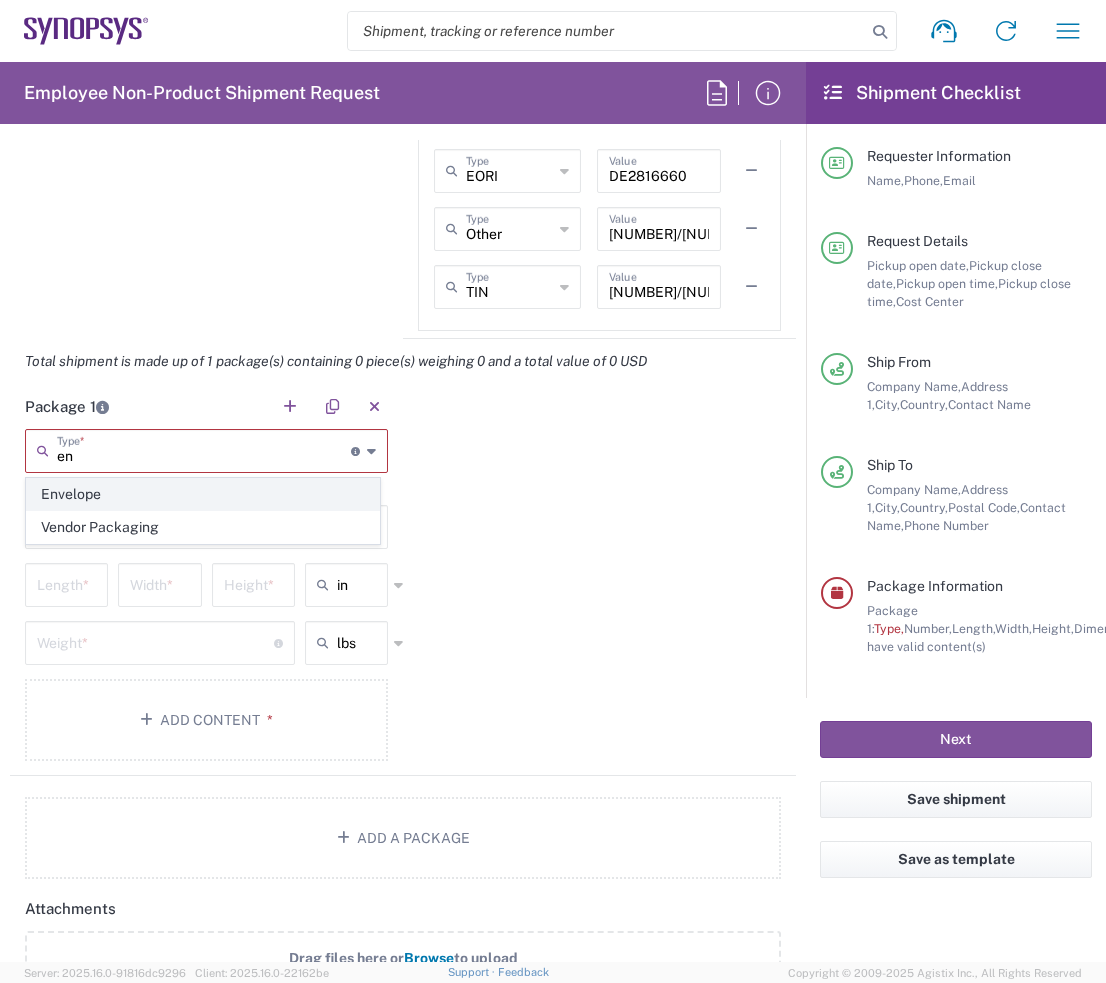 click on "Envelope" 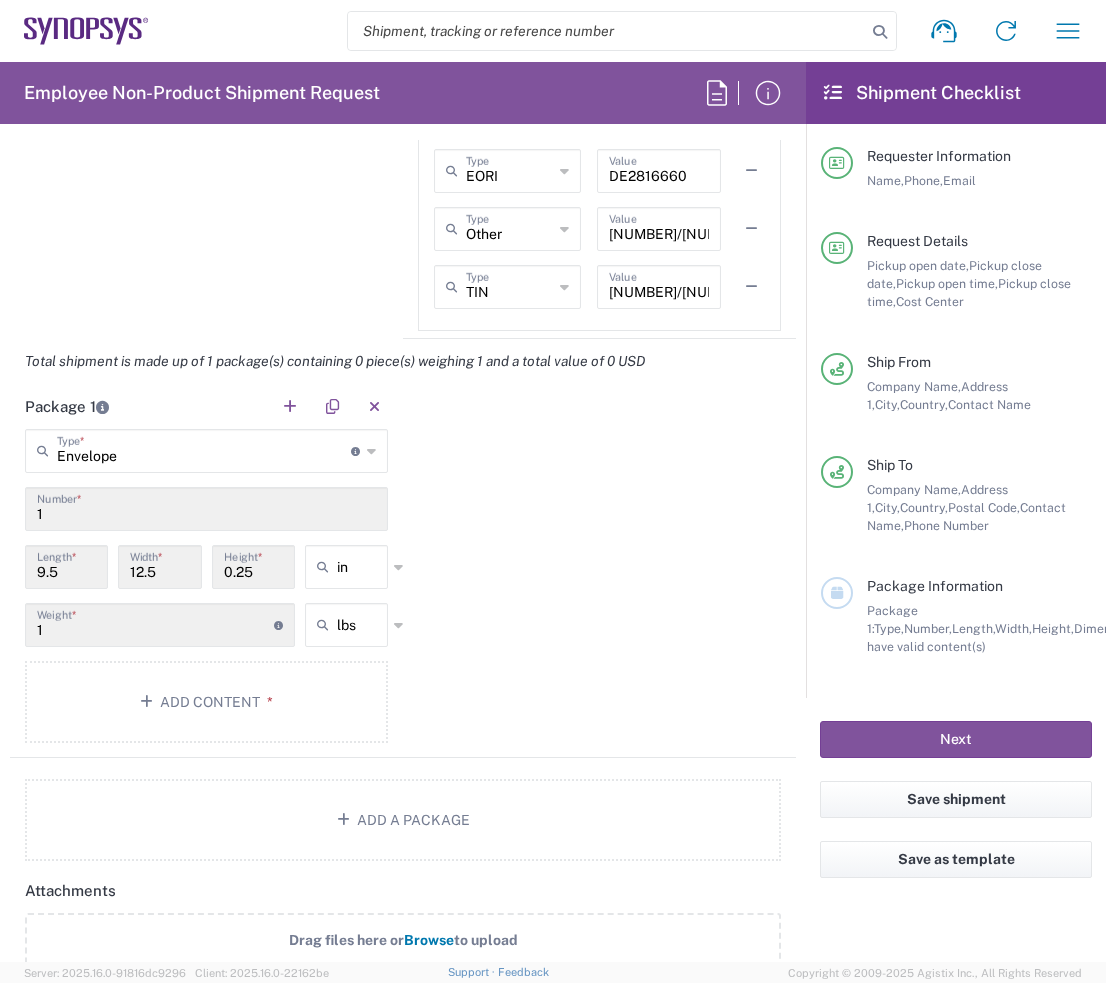scroll, scrollTop: 1800, scrollLeft: 0, axis: vertical 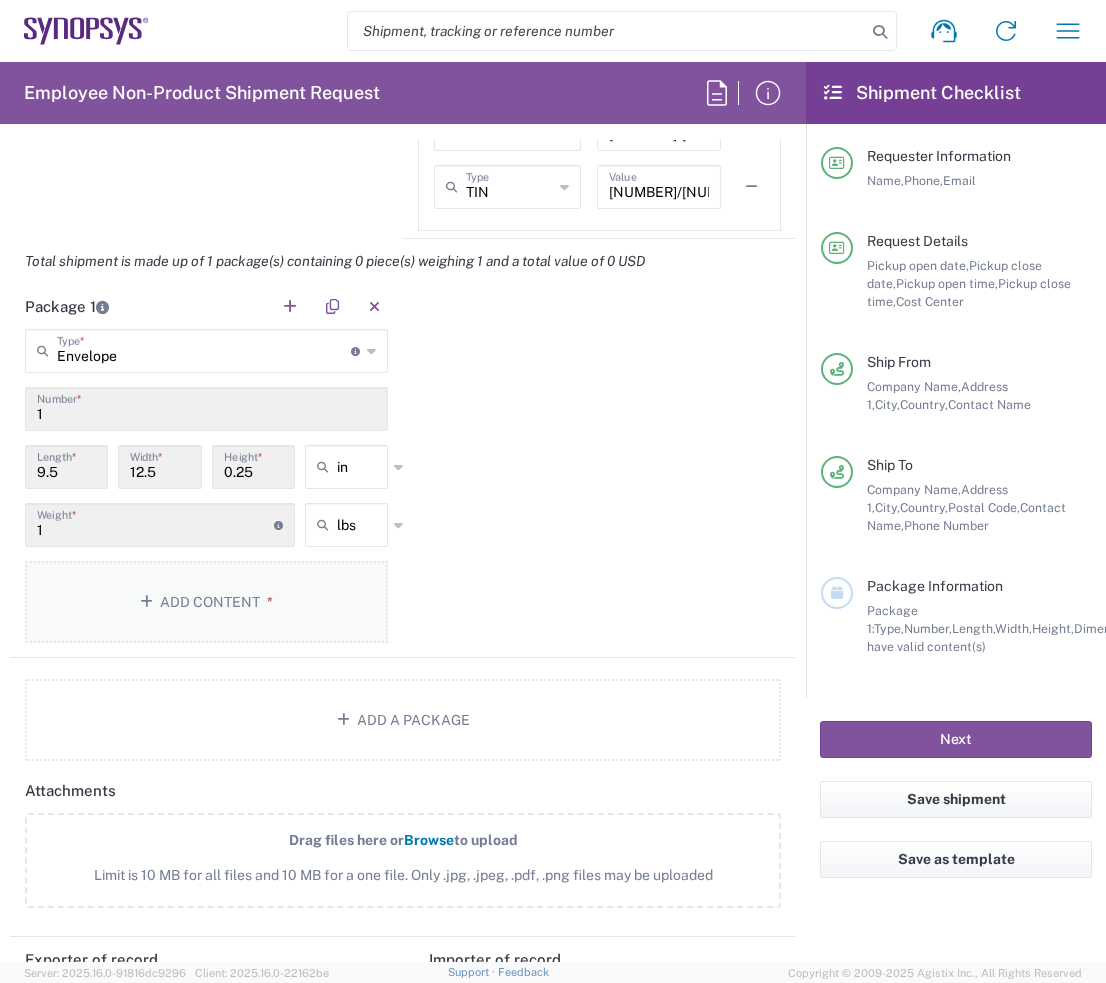 click on "Add Content *" 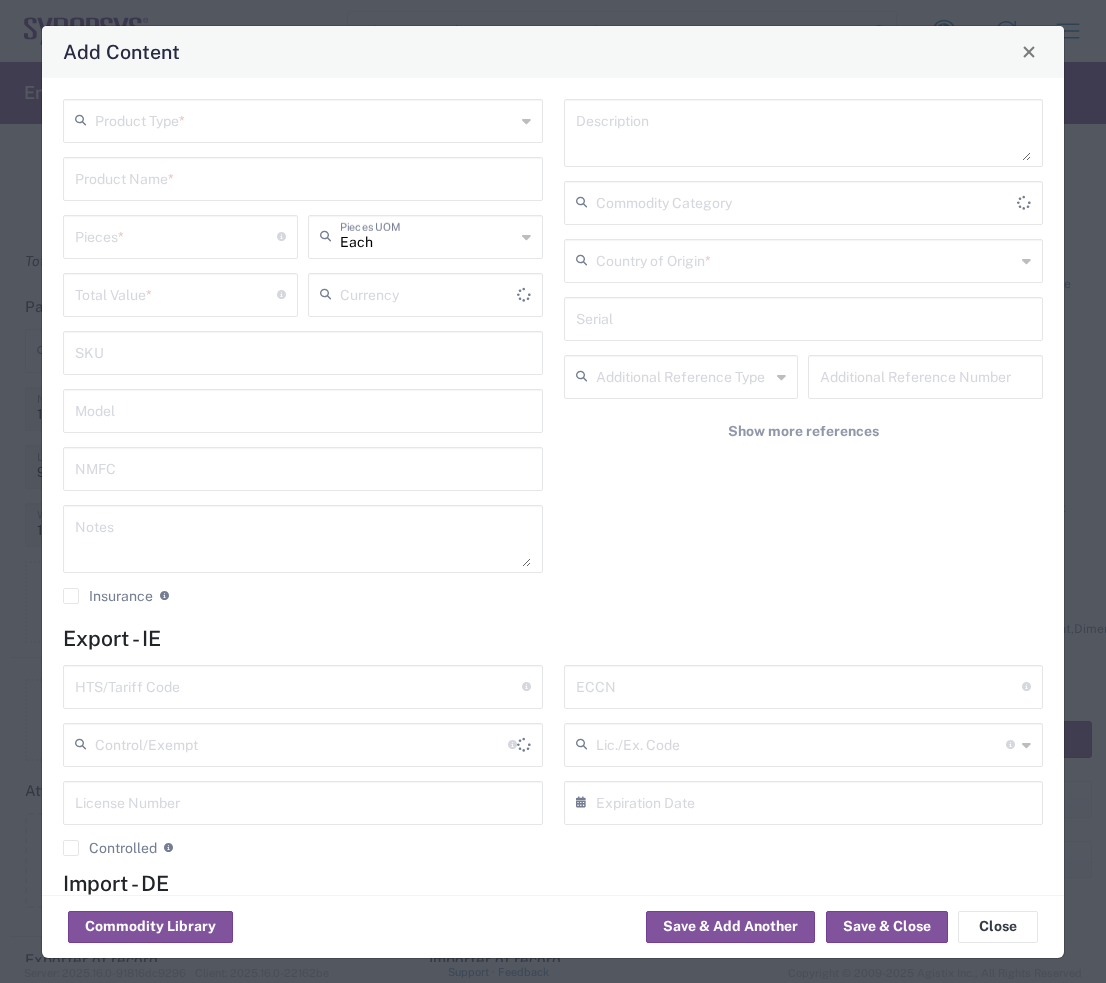type on "US Dollar" 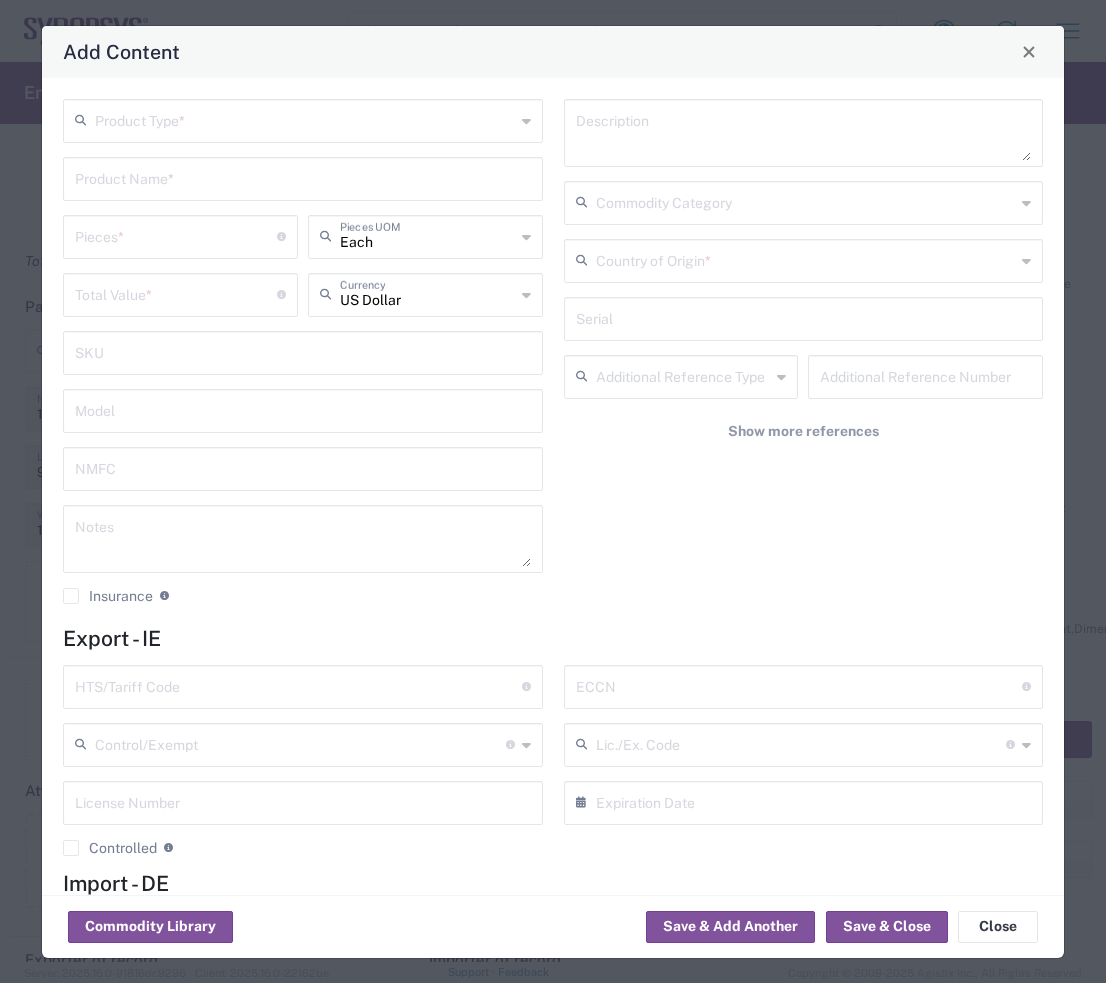 click at bounding box center (305, 119) 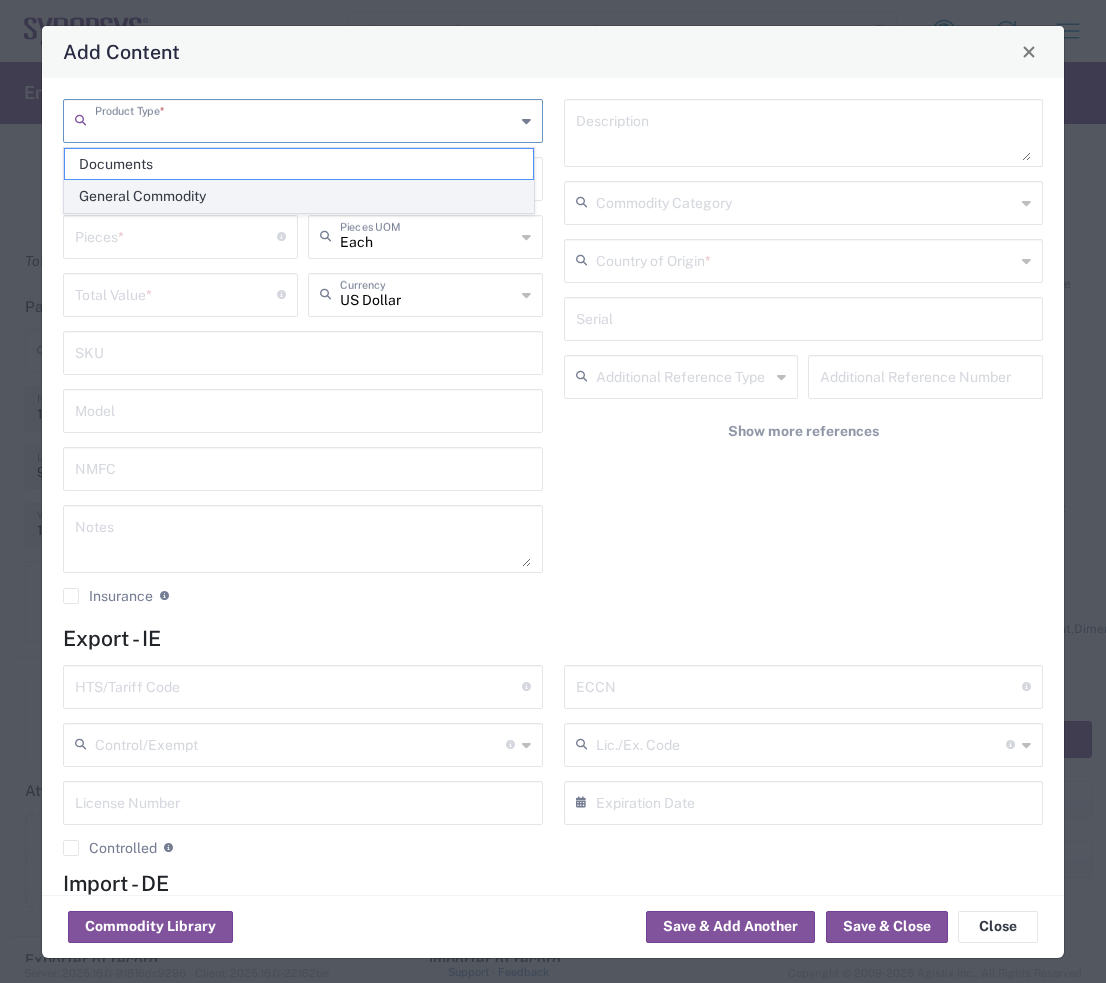 click on "General Commodity" 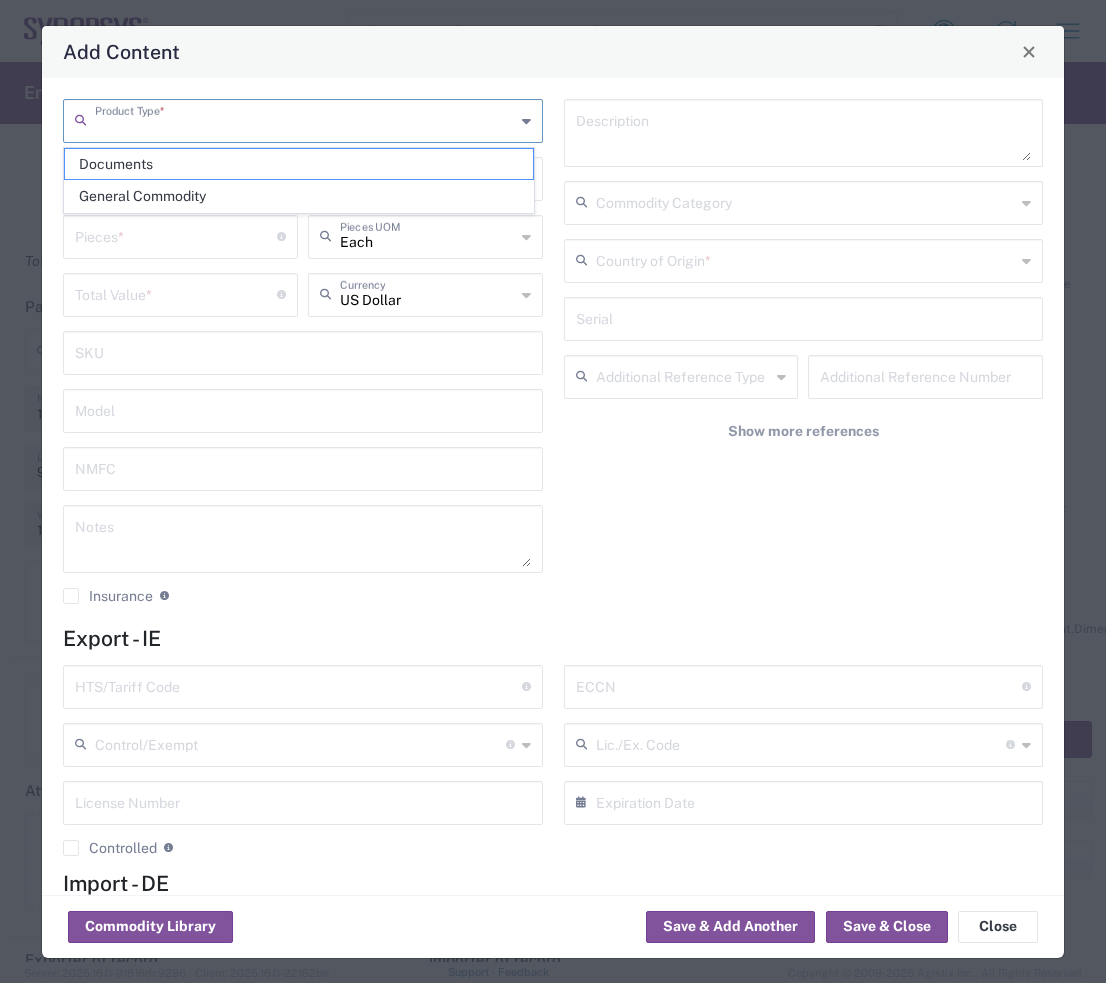 type on "General Commodity" 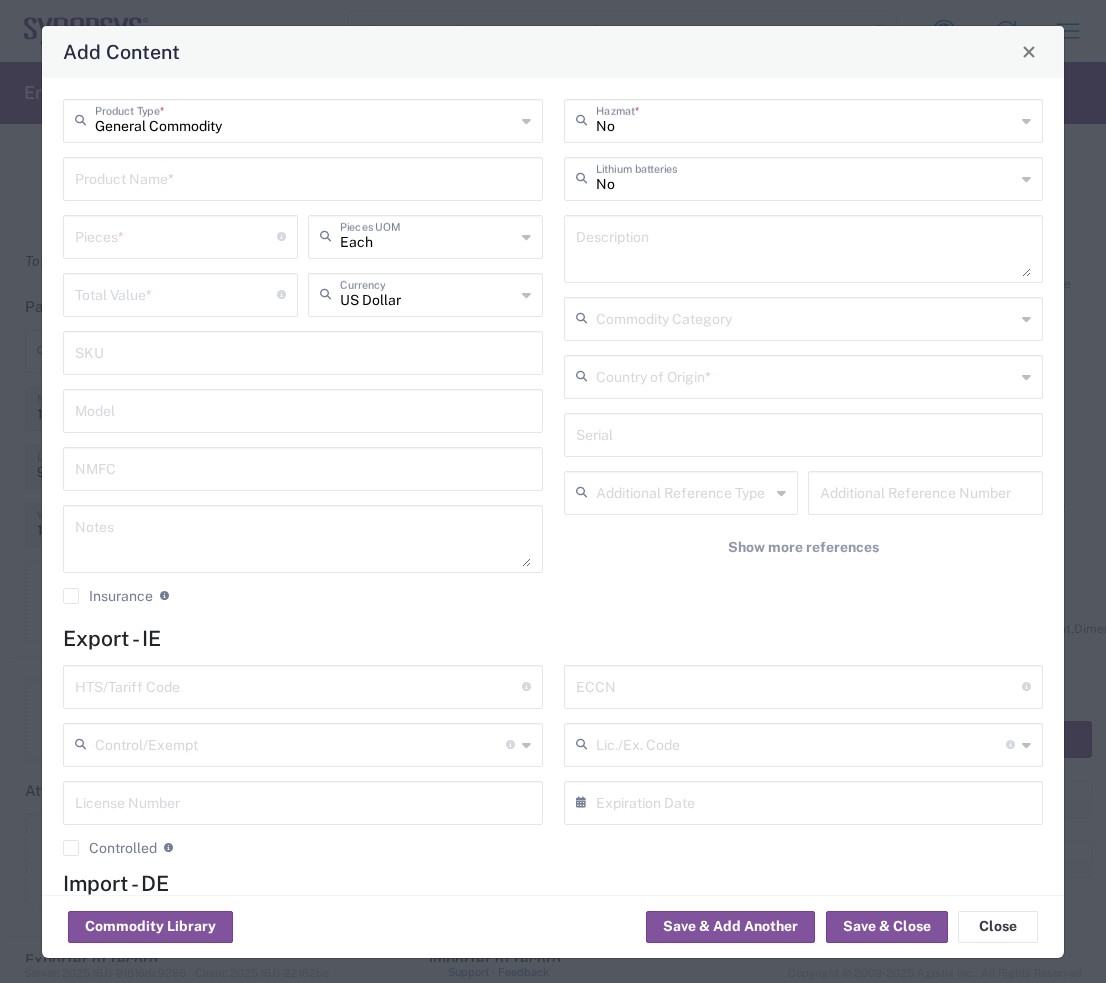 click at bounding box center [303, 177] 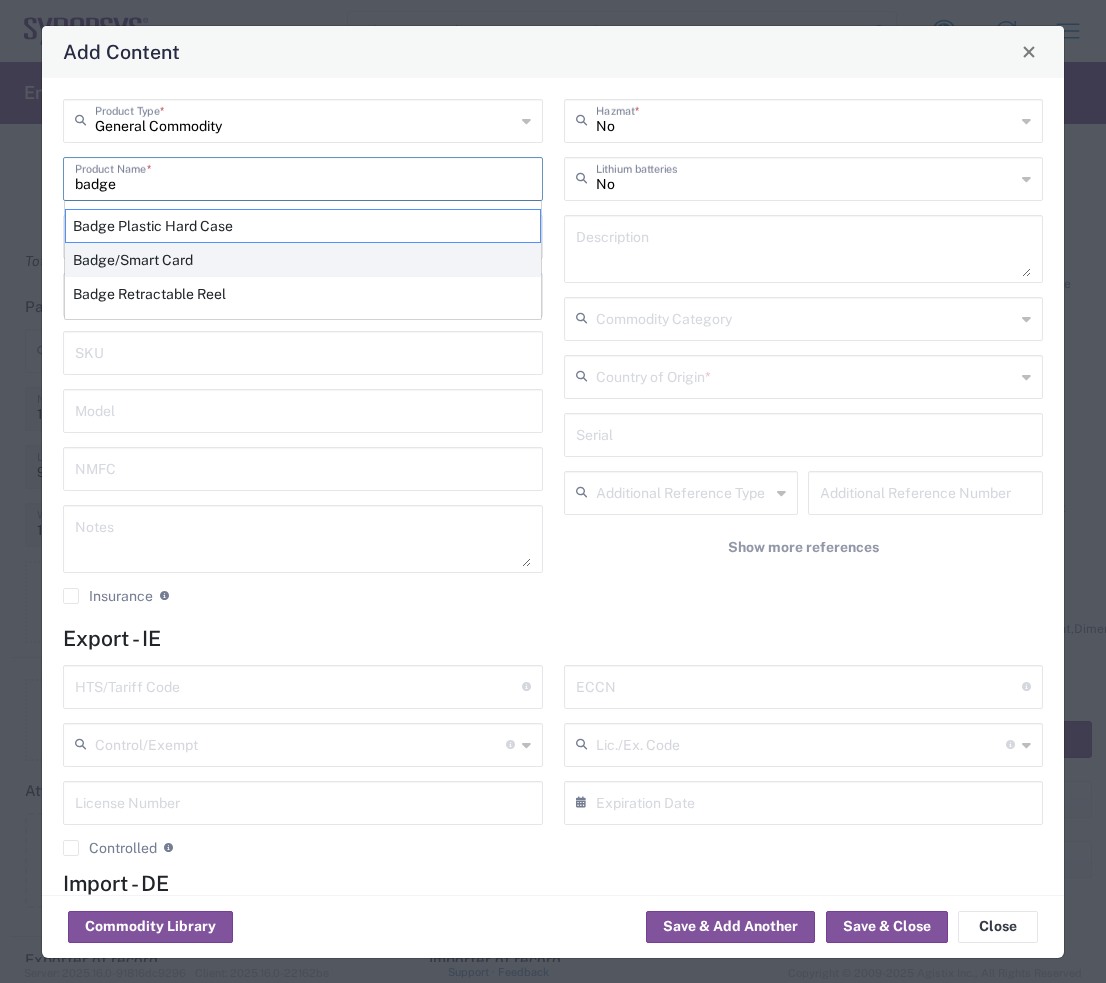 click on "Badge/Smart Card" at bounding box center [303, 260] 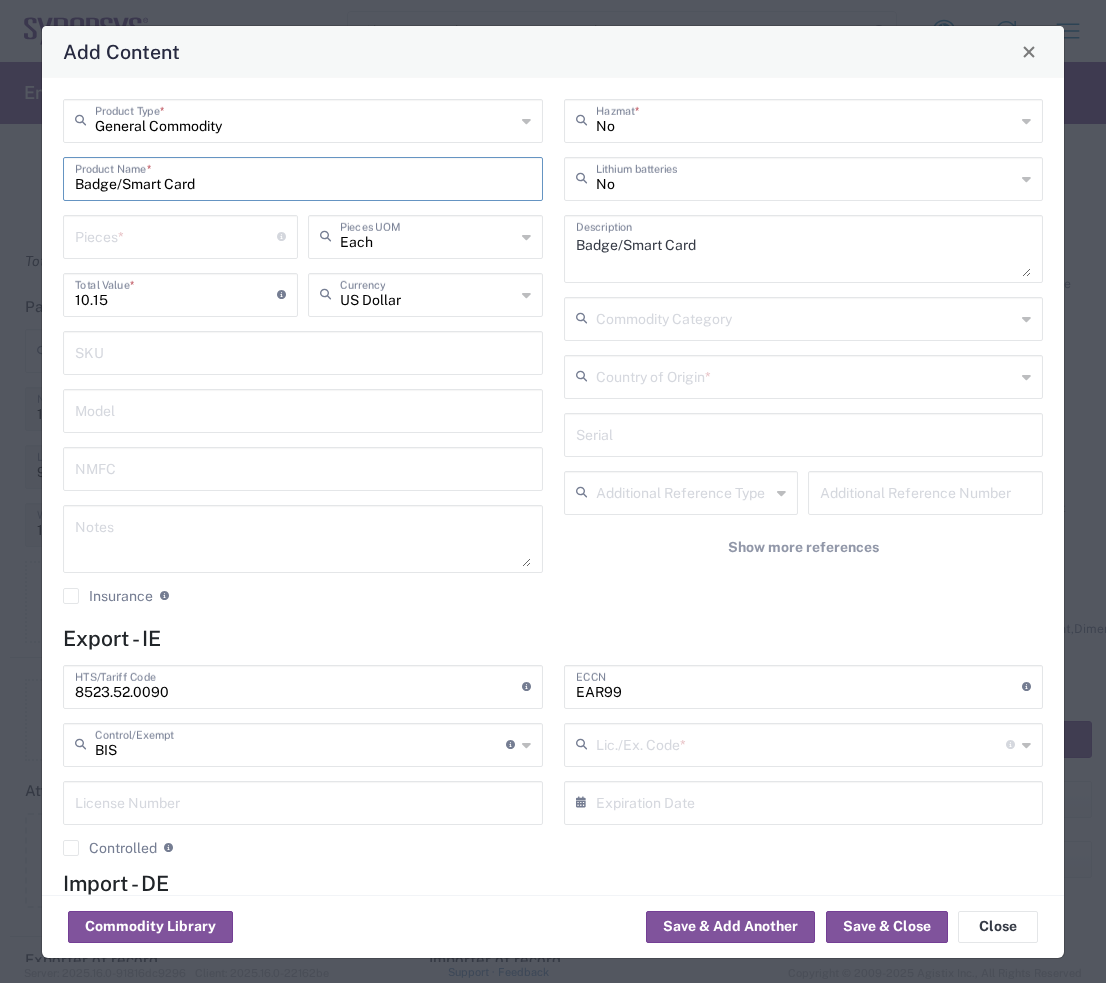 type on "NLR - No License Required" 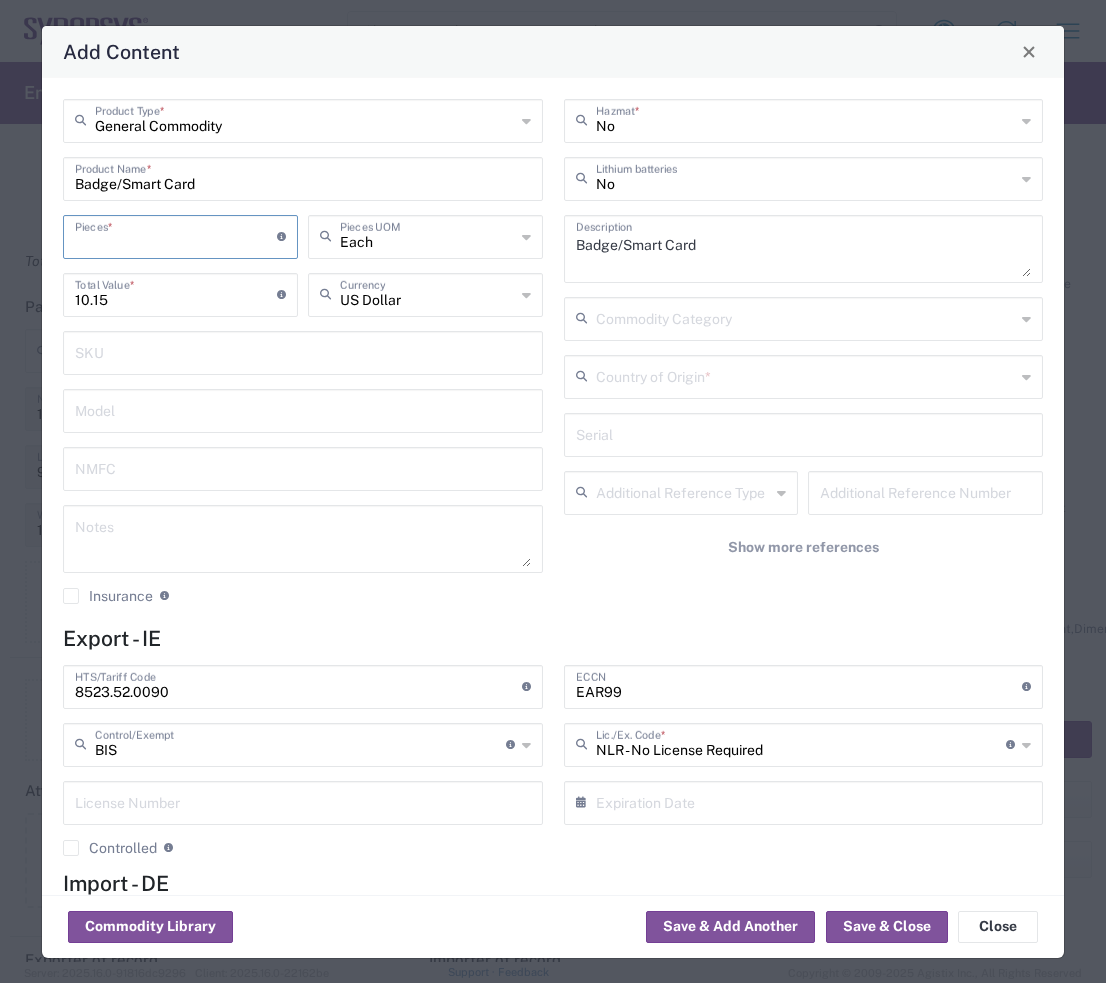 click at bounding box center (176, 235) 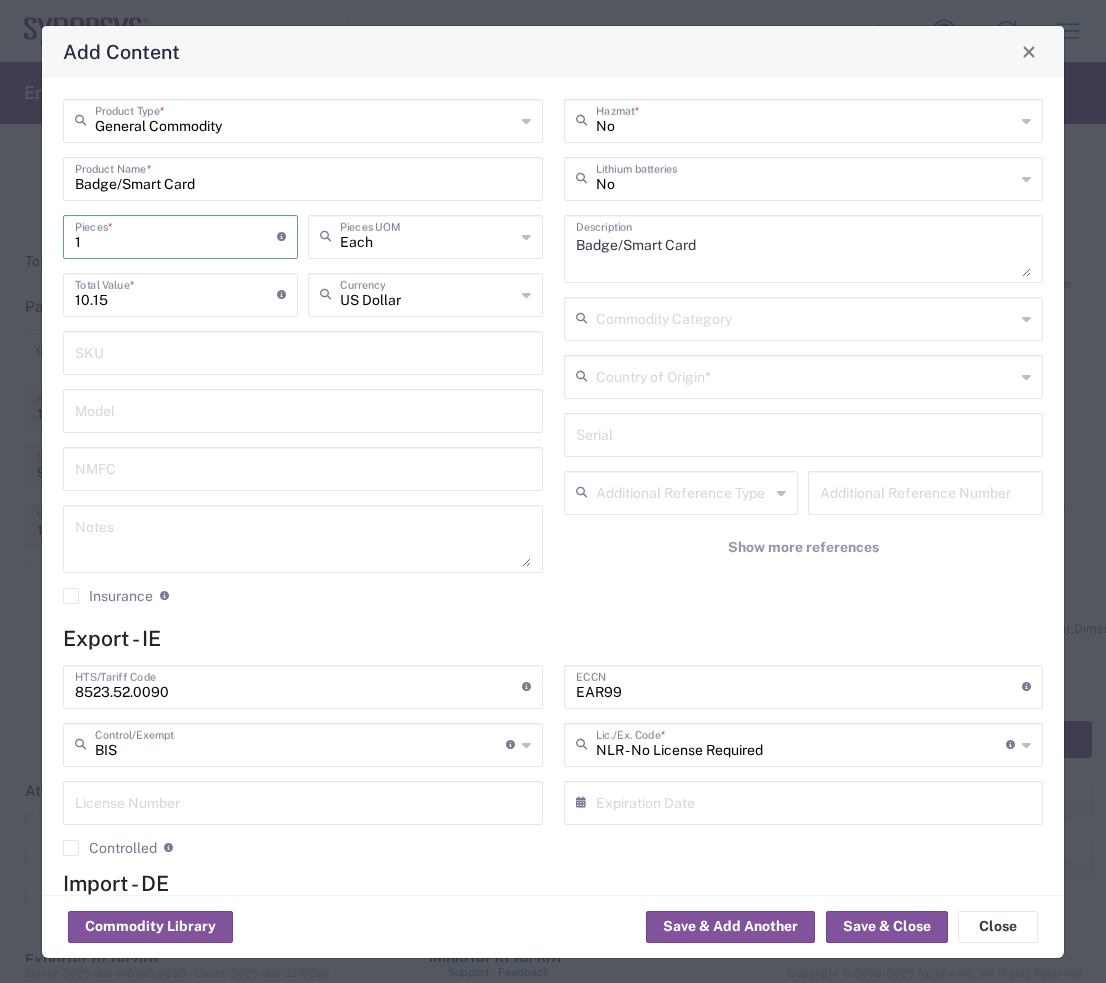 type on "1" 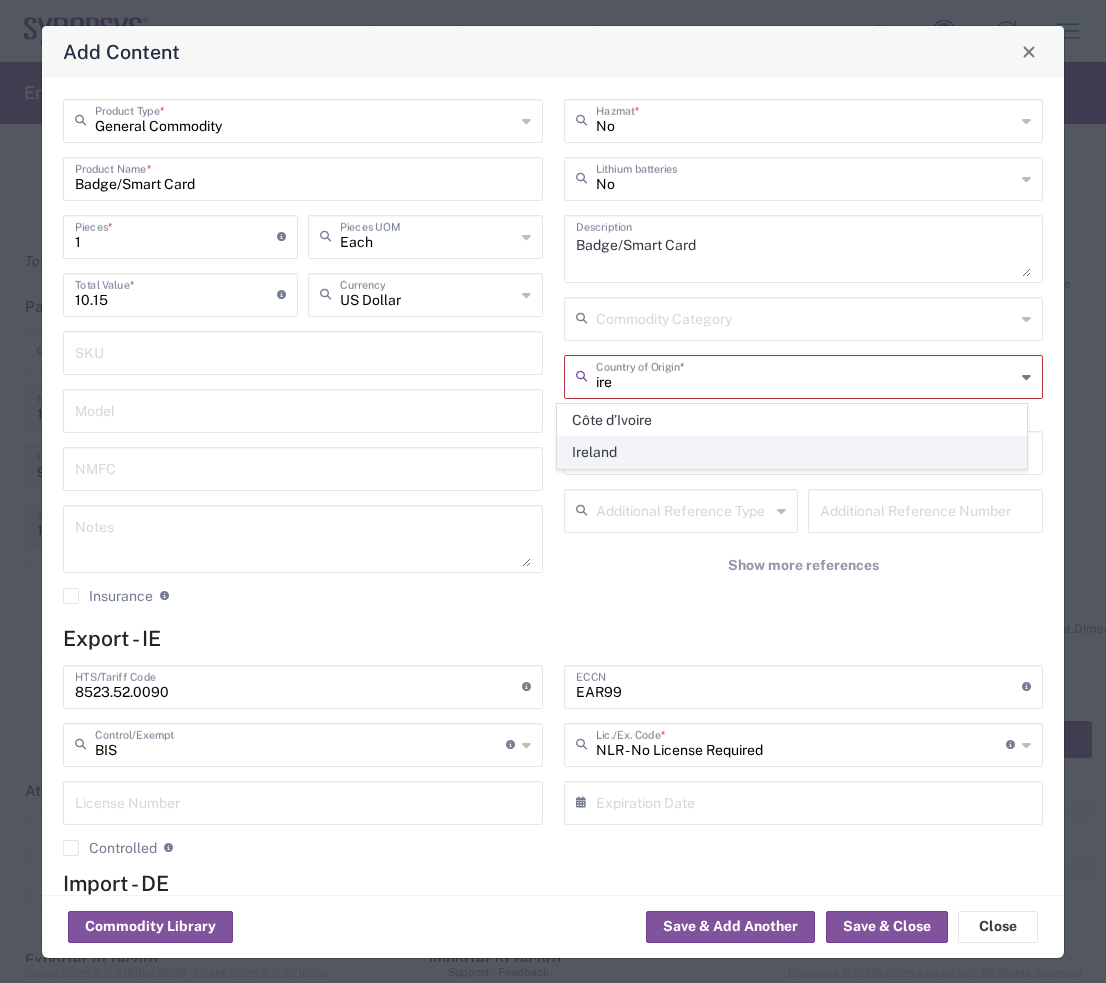 click on "Ireland" 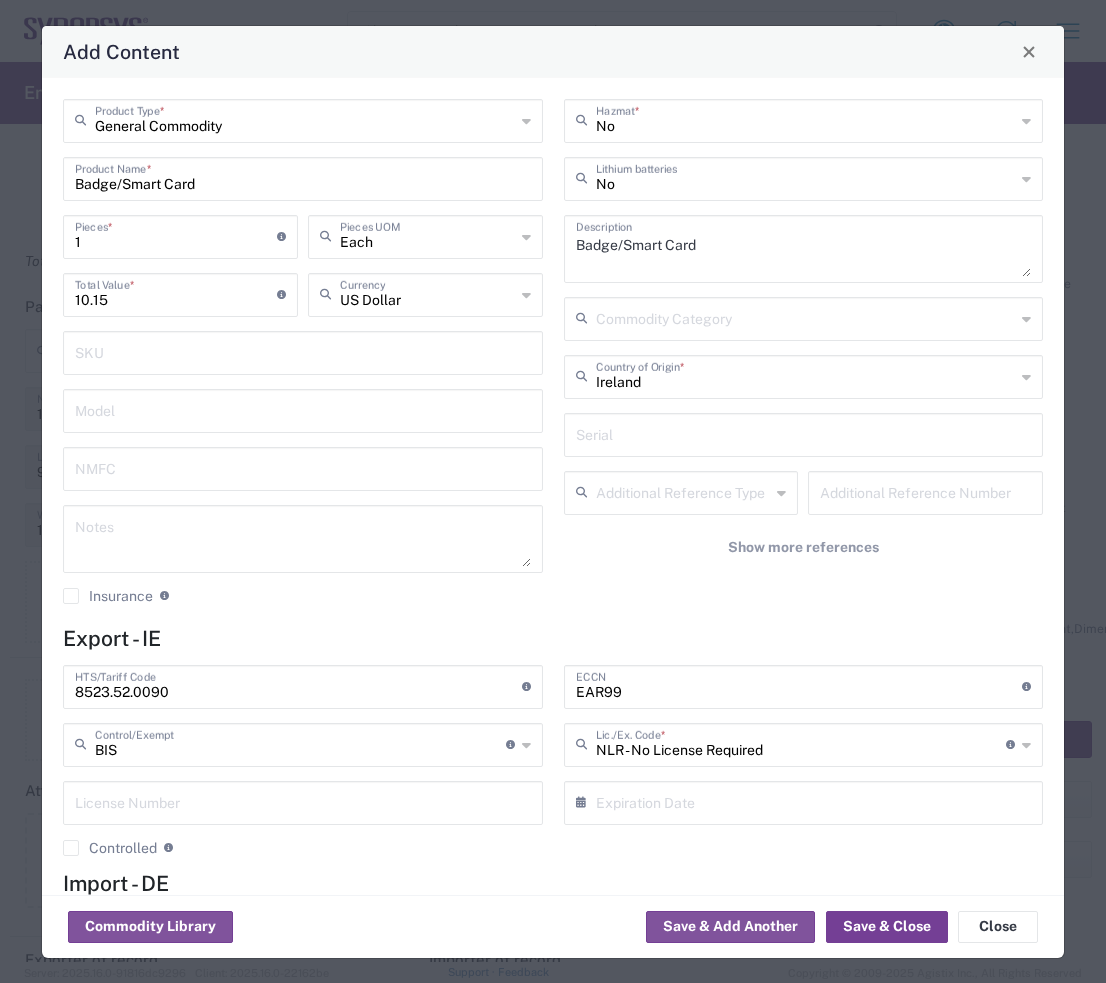 click on "Save & Close" 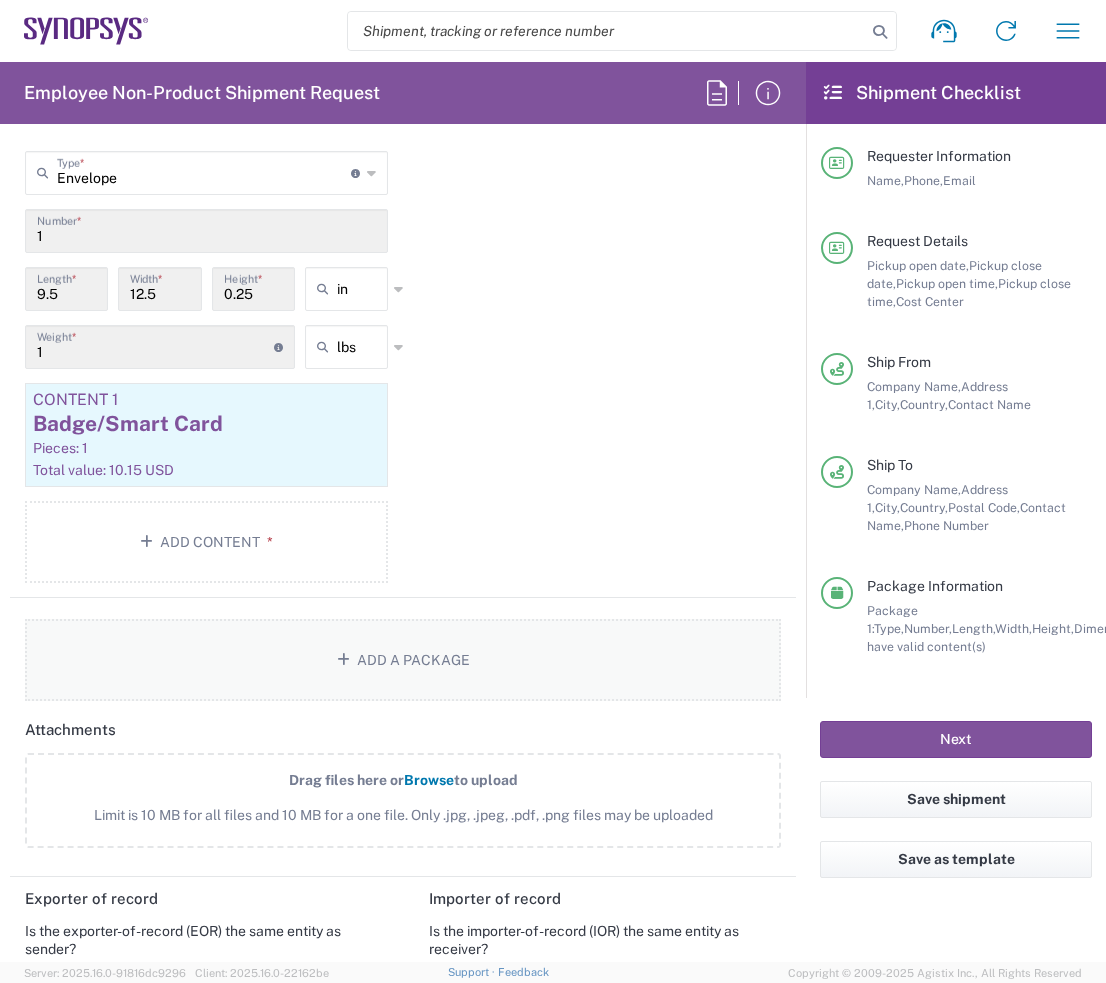 scroll, scrollTop: 2000, scrollLeft: 0, axis: vertical 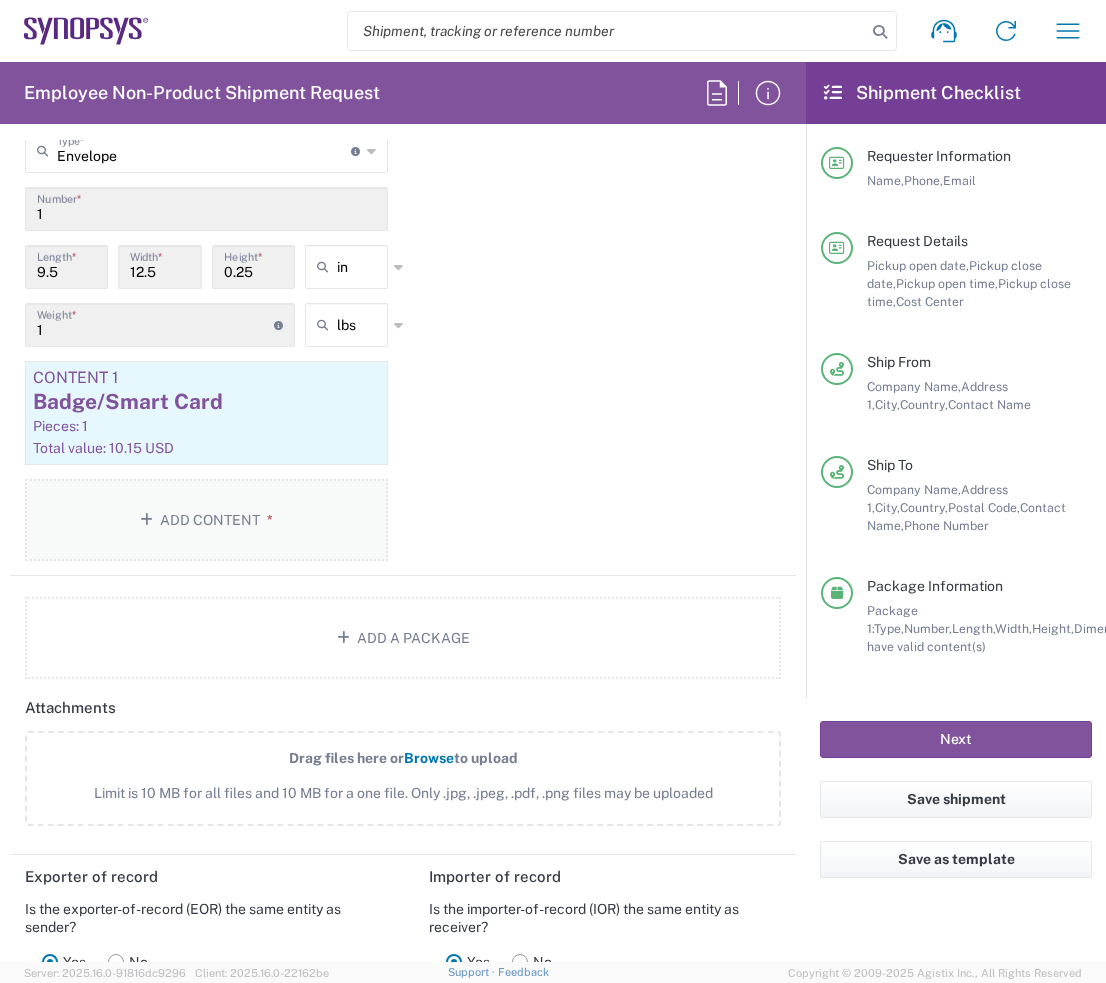 click on "Add Content *" 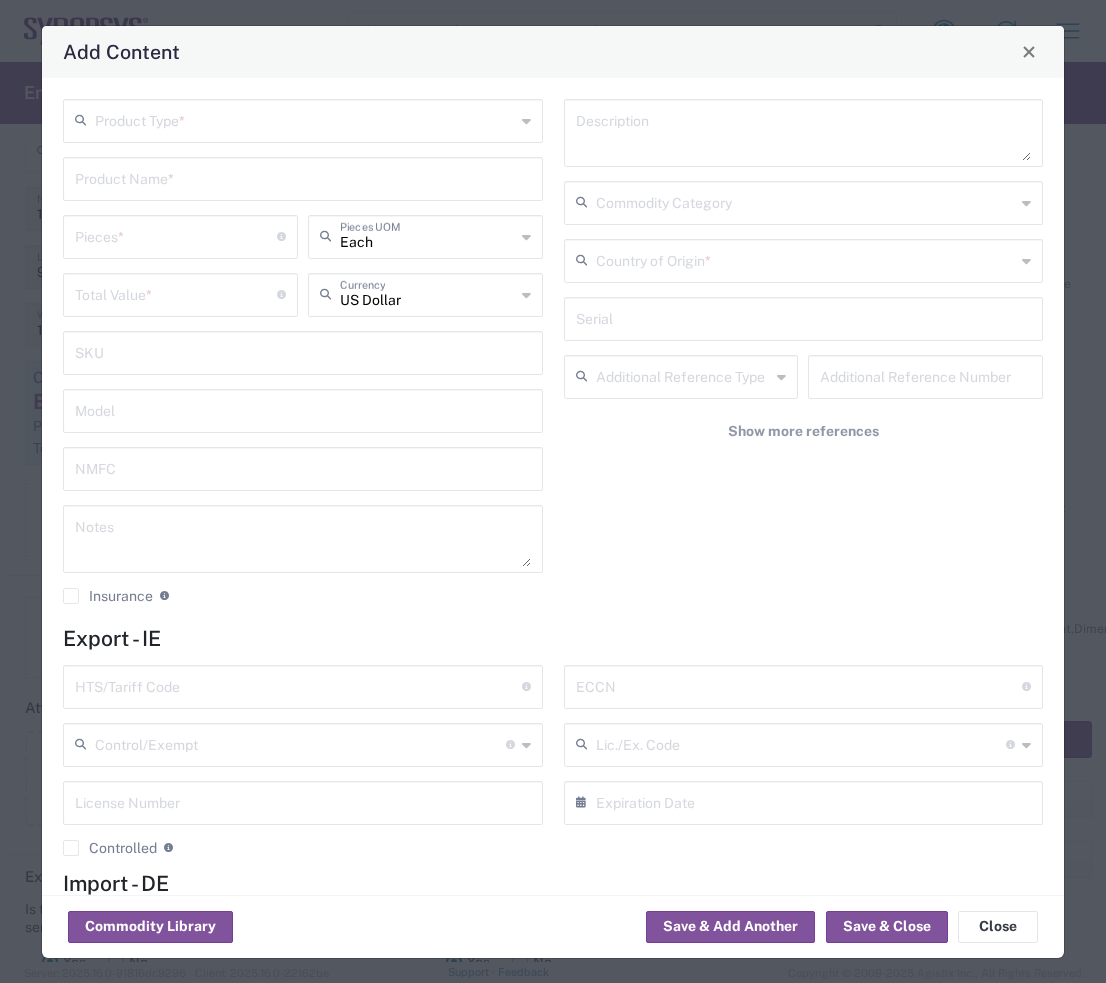 click at bounding box center (305, 119) 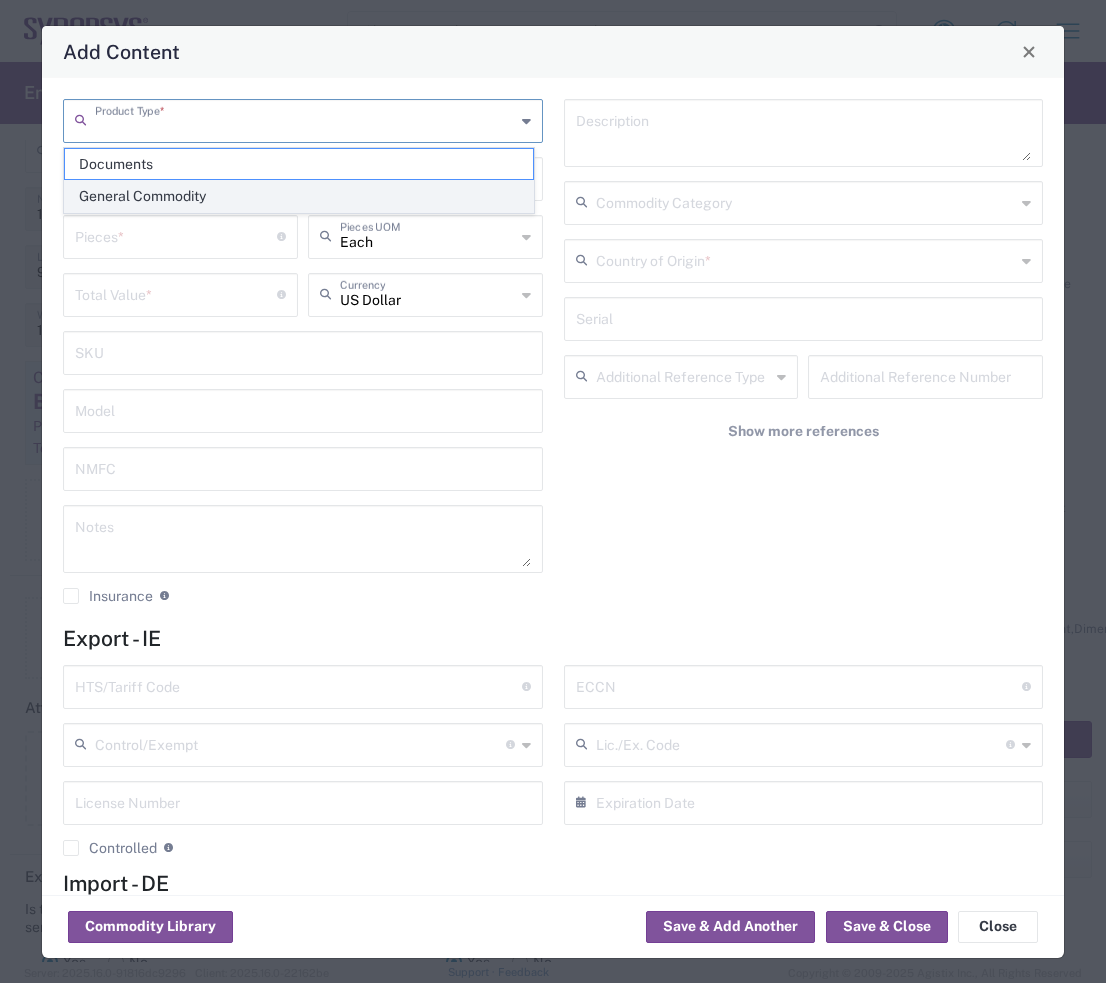 click on "General Commodity" 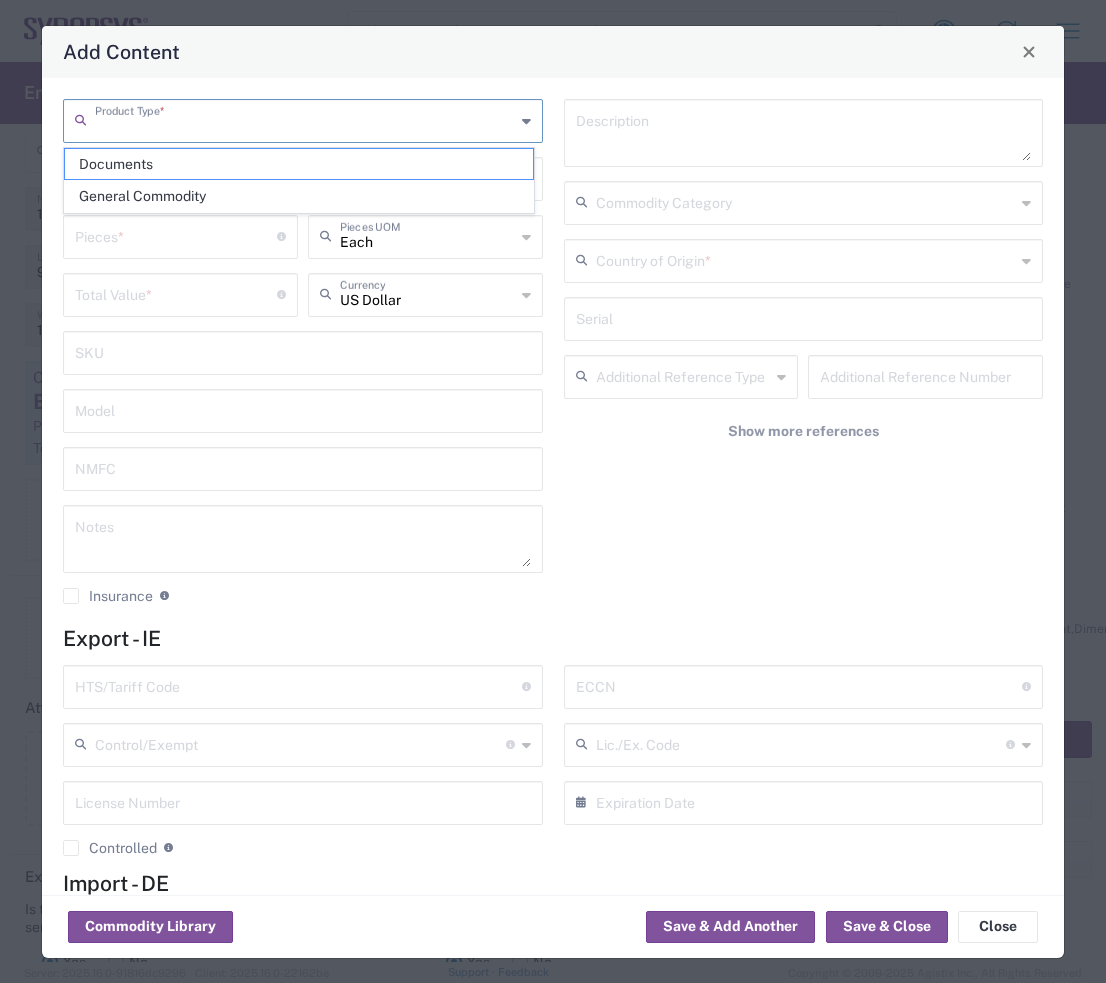 type on "General Commodity" 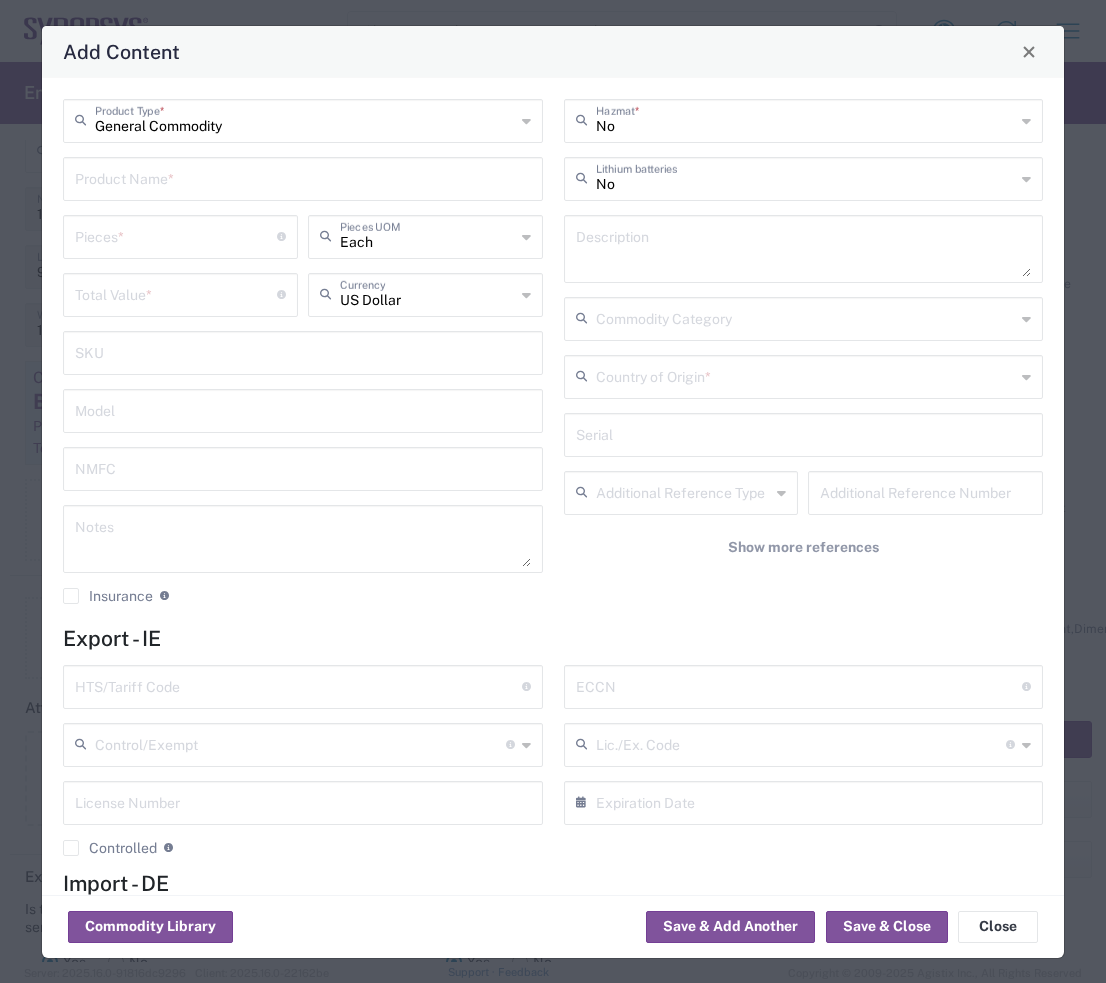 click at bounding box center (303, 177) 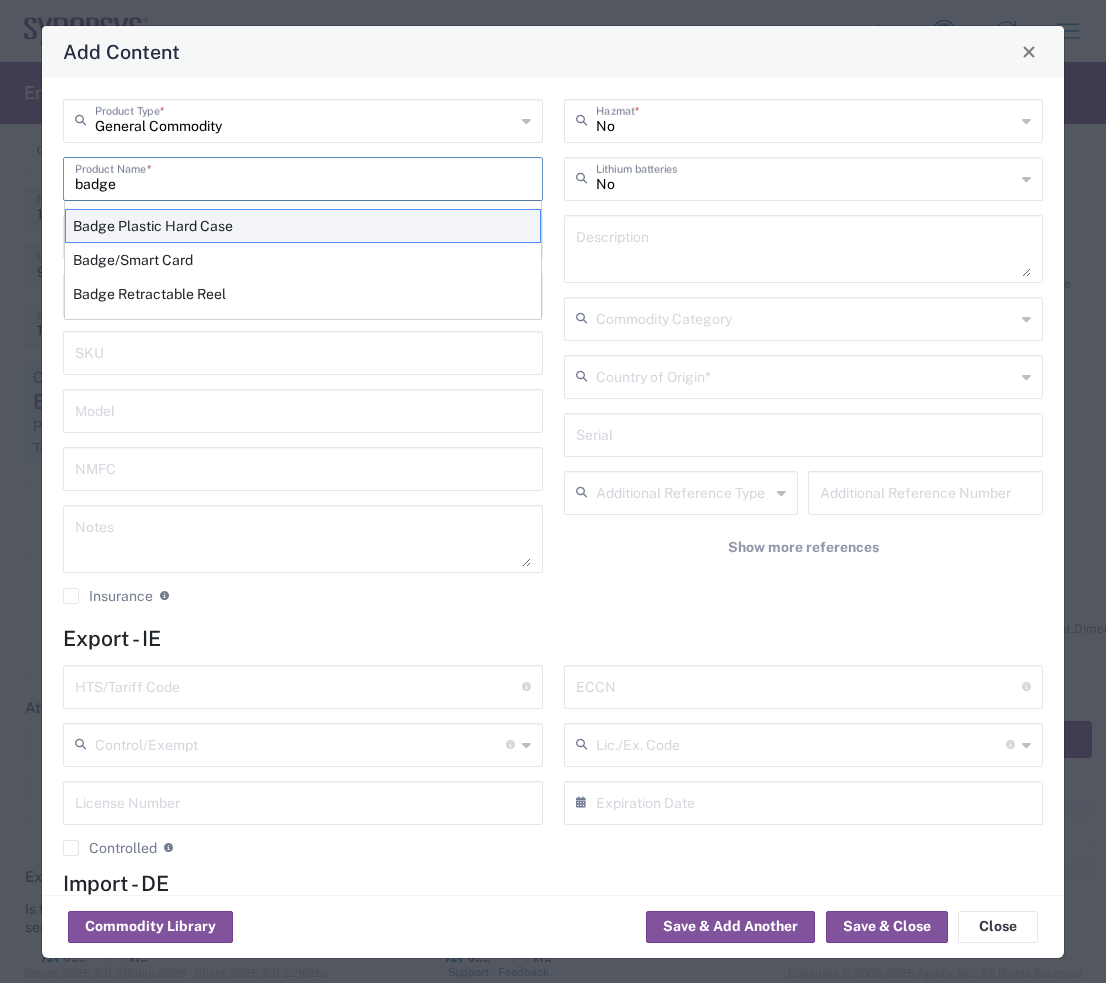 click on "Badge Plastic Hard Case" at bounding box center [303, 226] 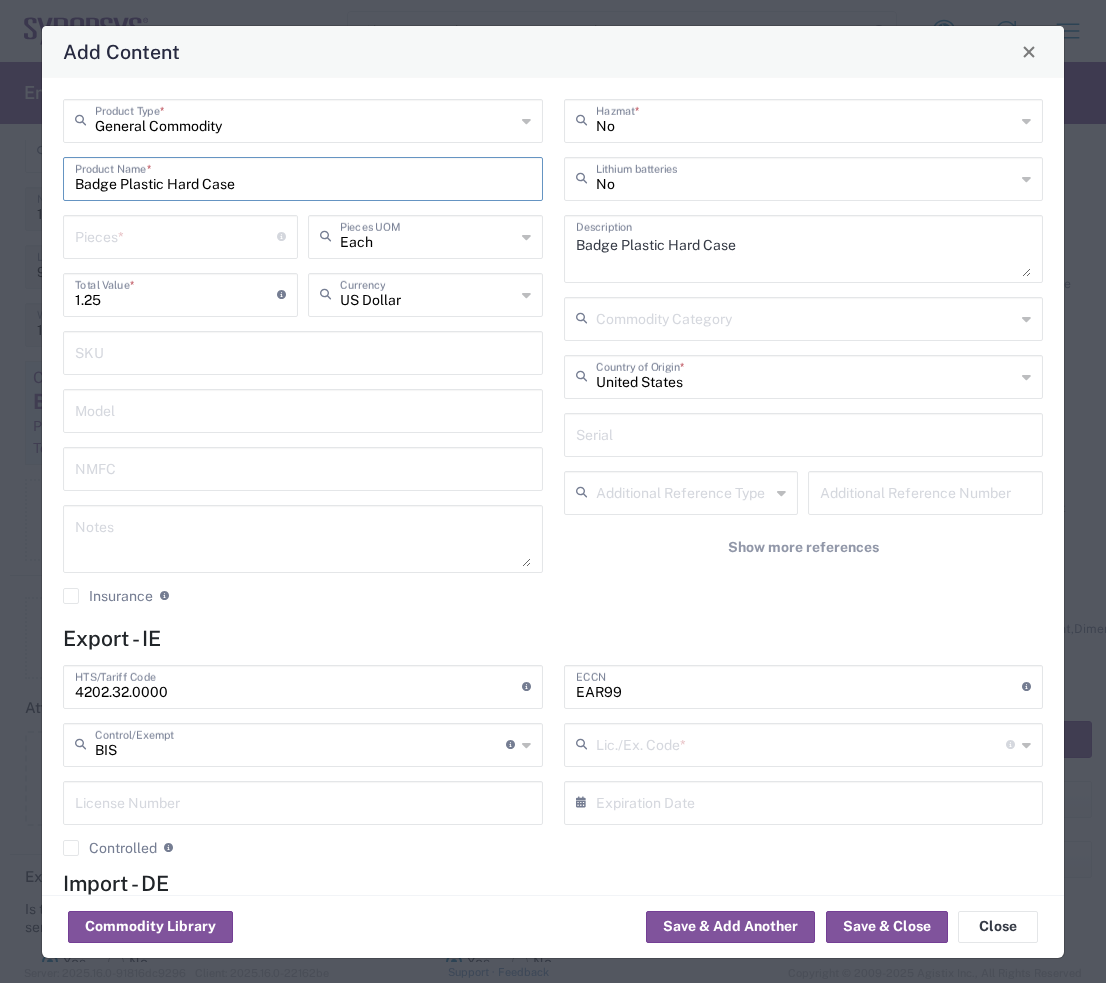 type on "NLR - No License Required" 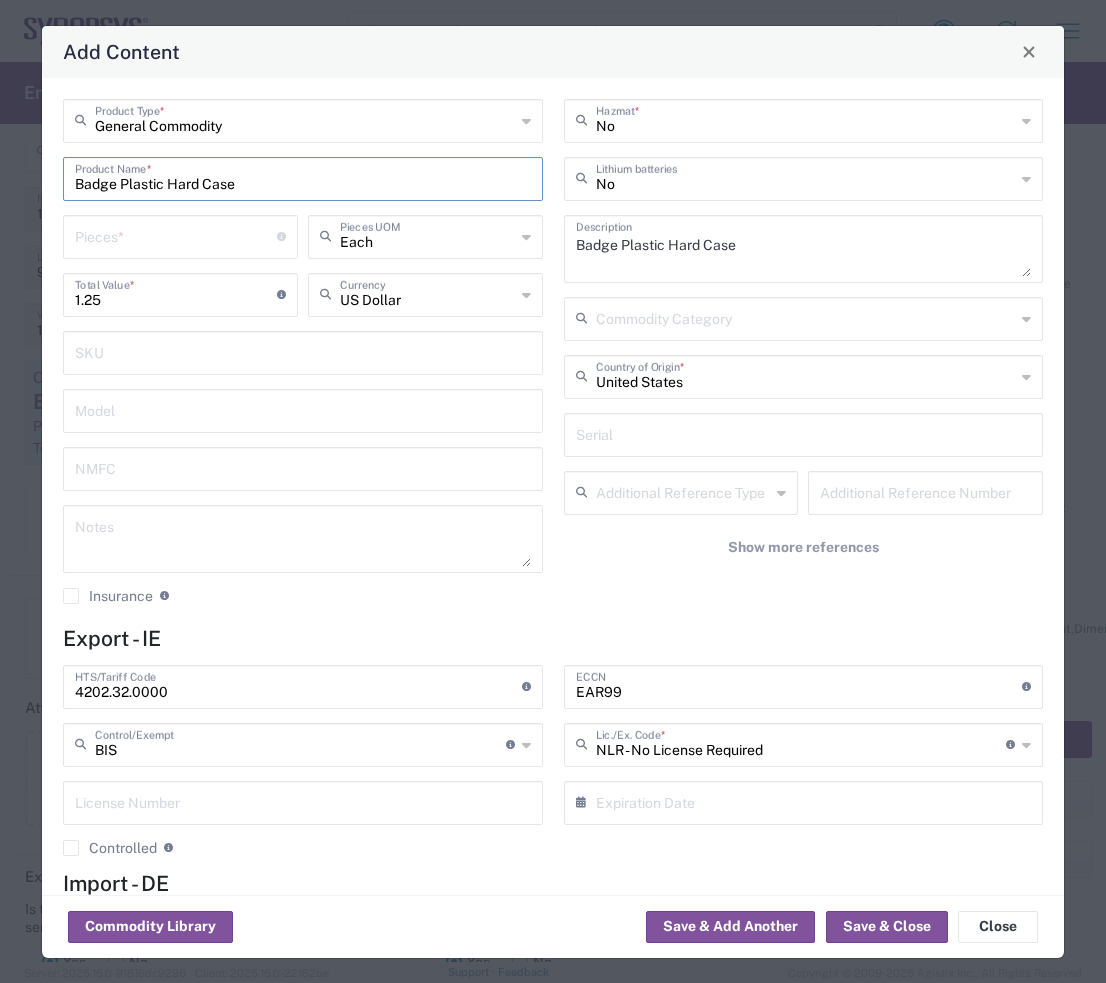 click at bounding box center [176, 235] 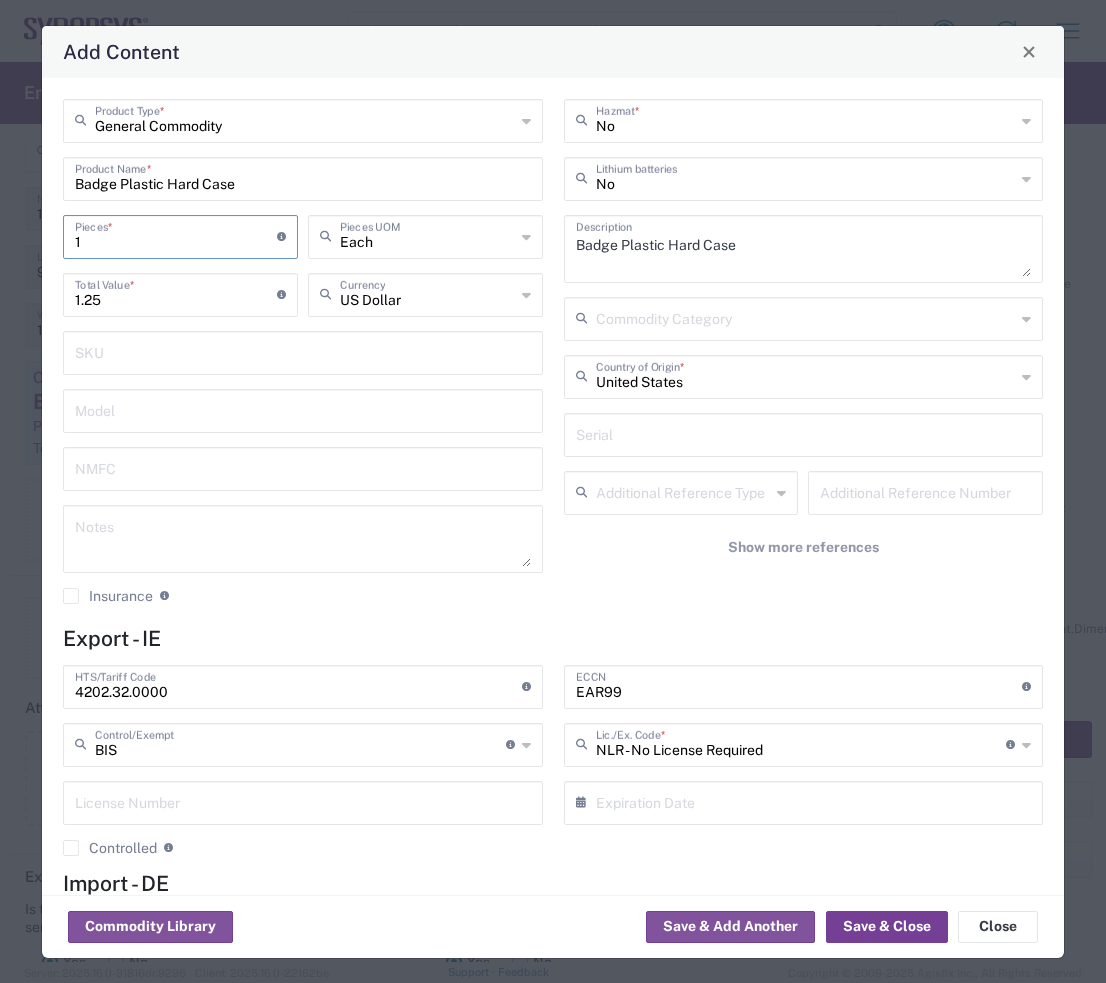 type on "1" 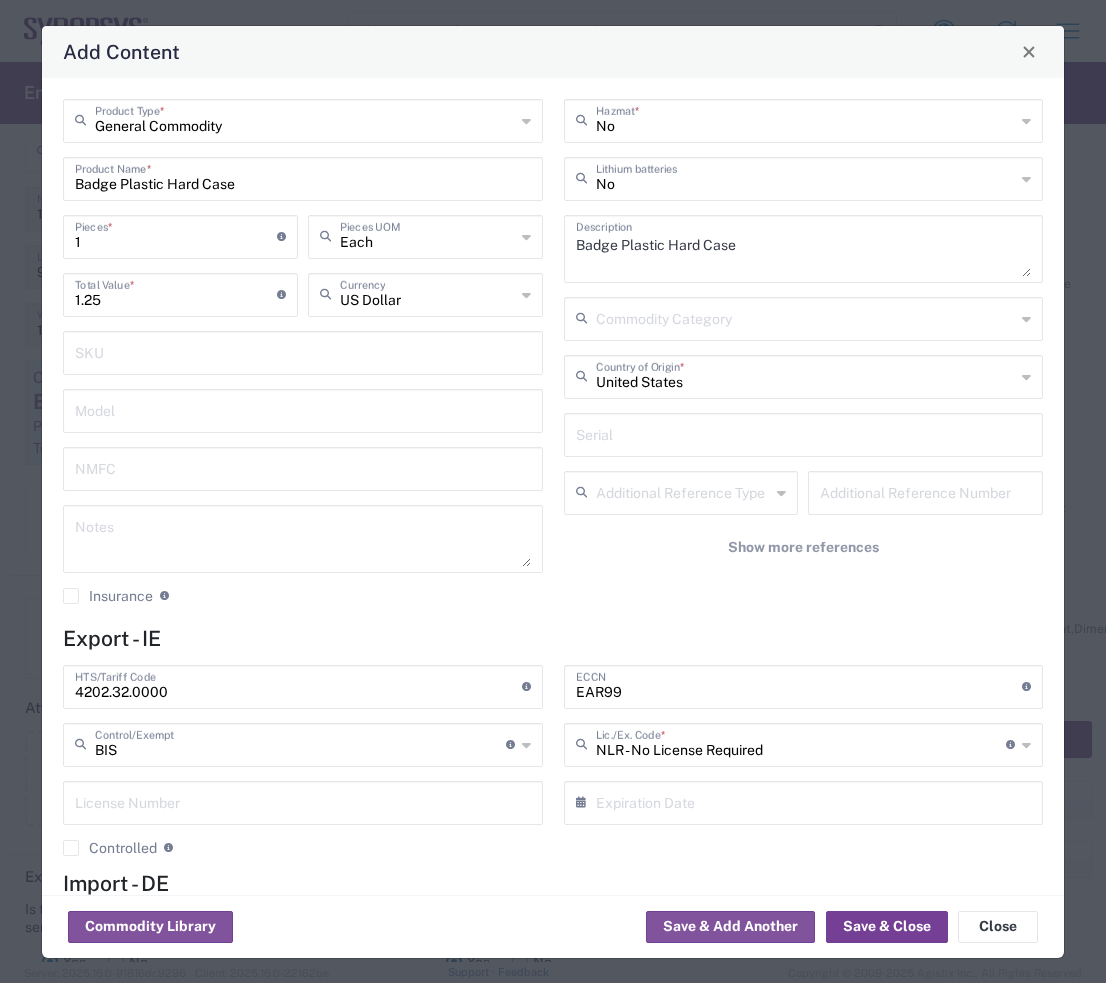 click on "Save & Close" 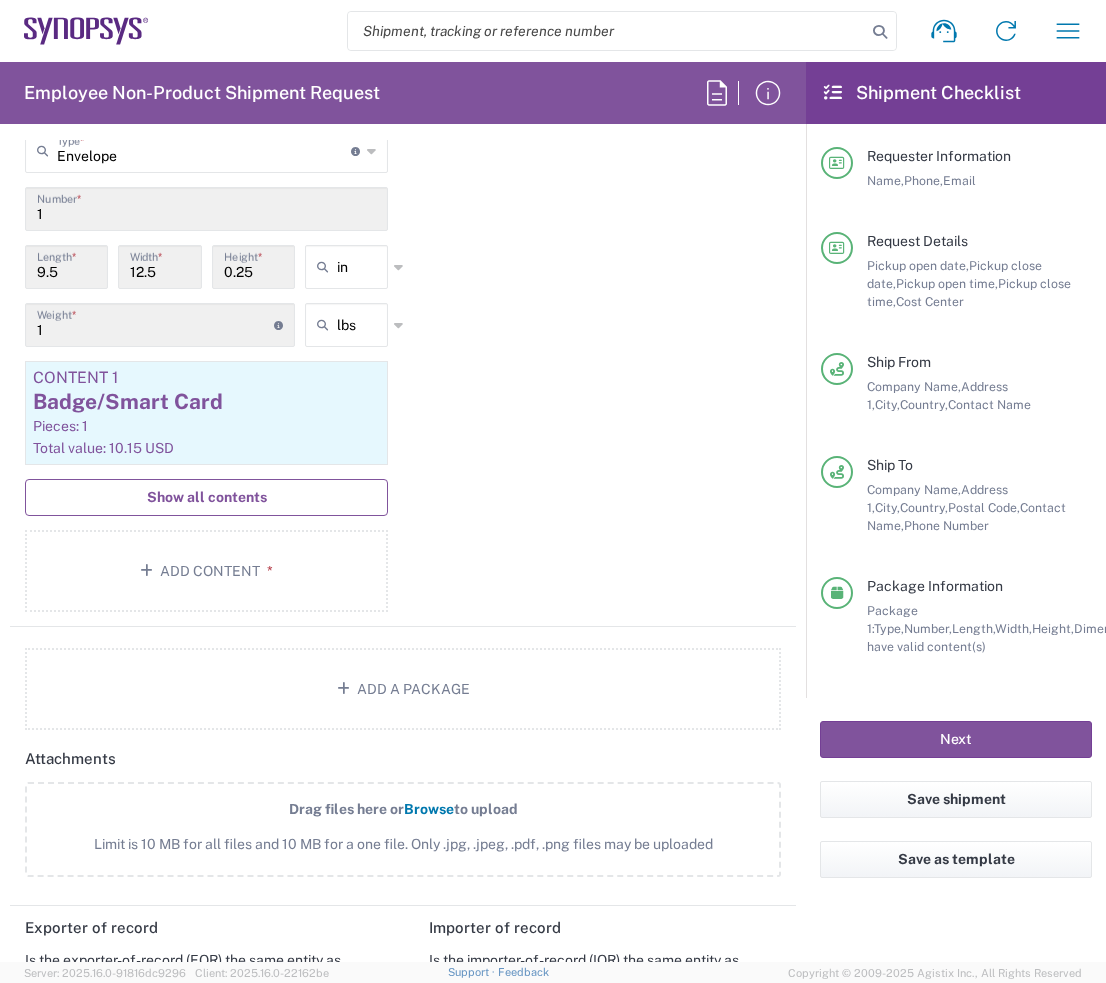 click on "Show all contents" 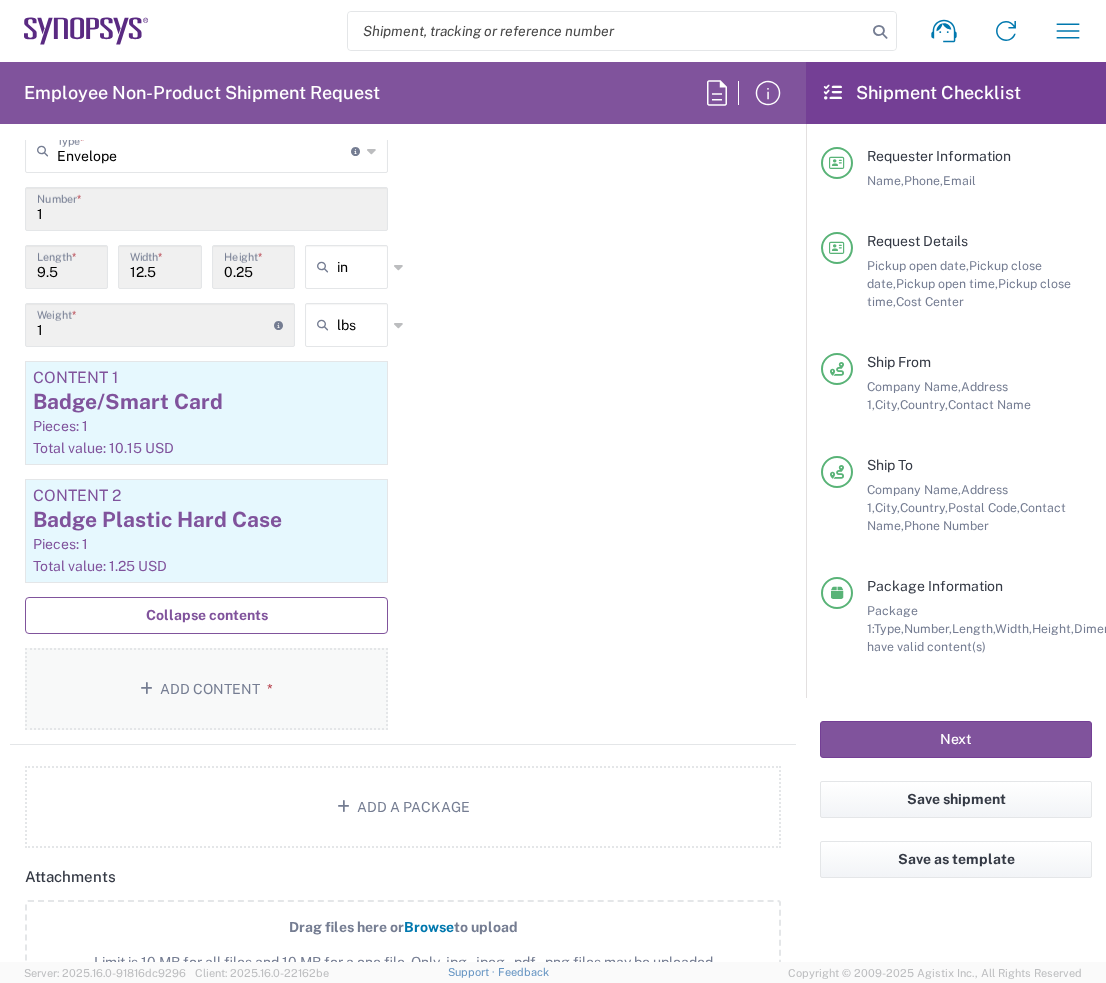 click on "Add Content *" 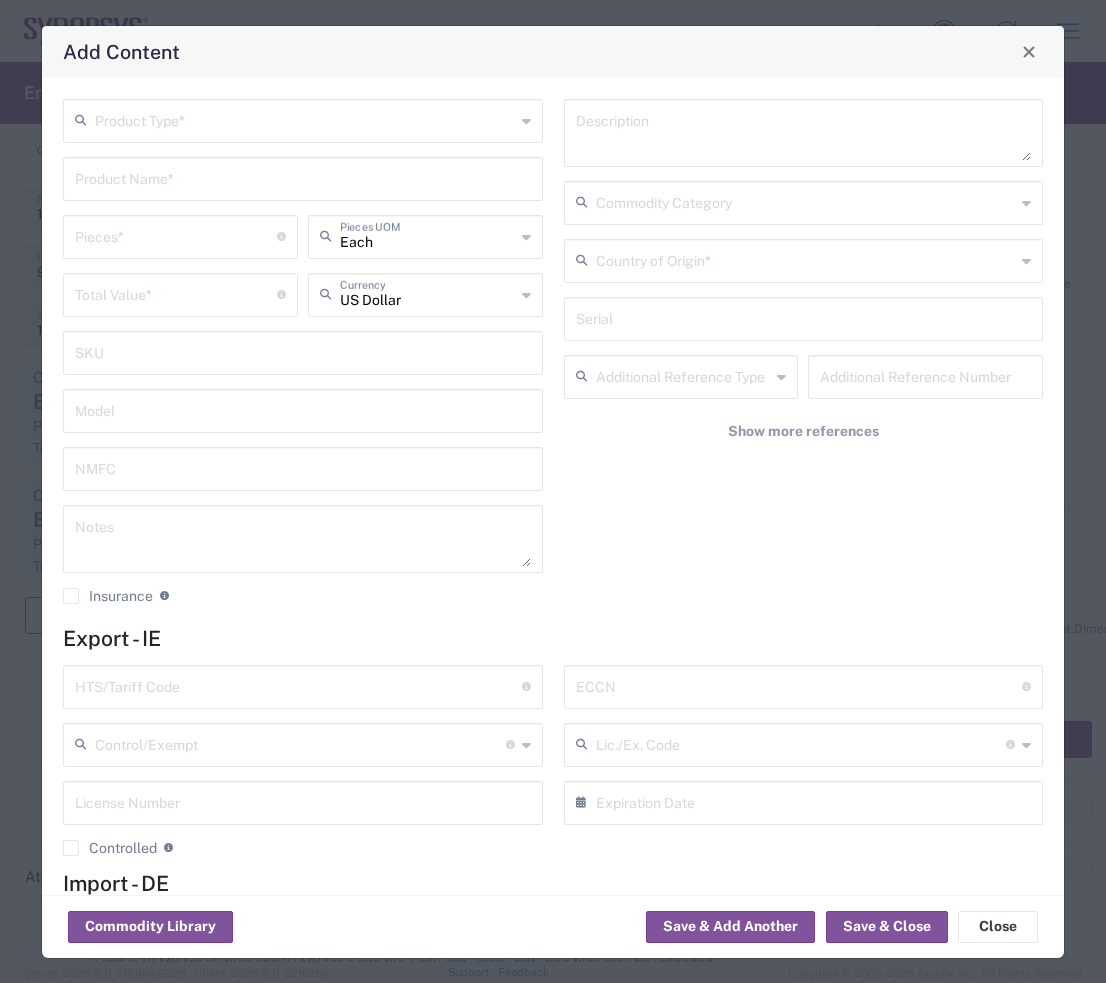 click on "Product Type  *" 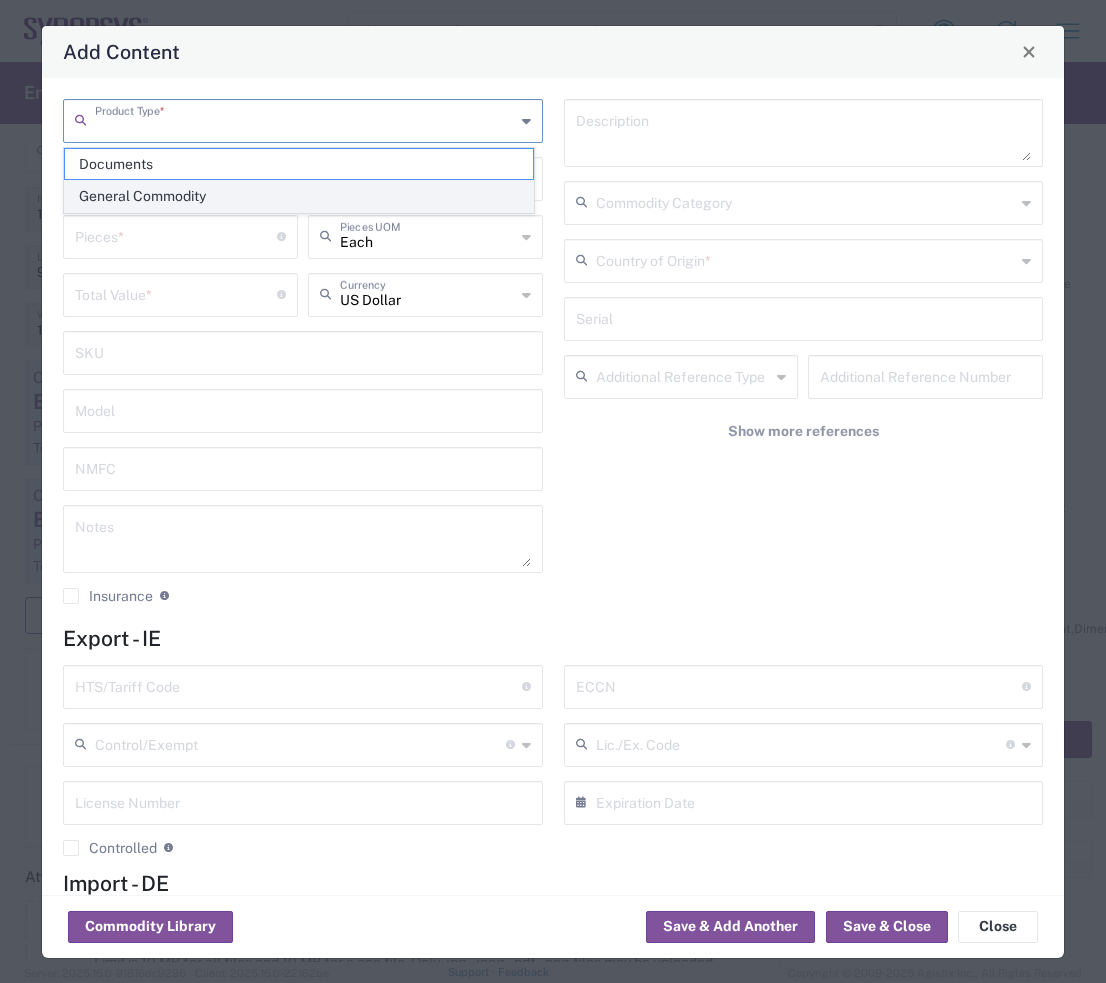 click on "General Commodity" 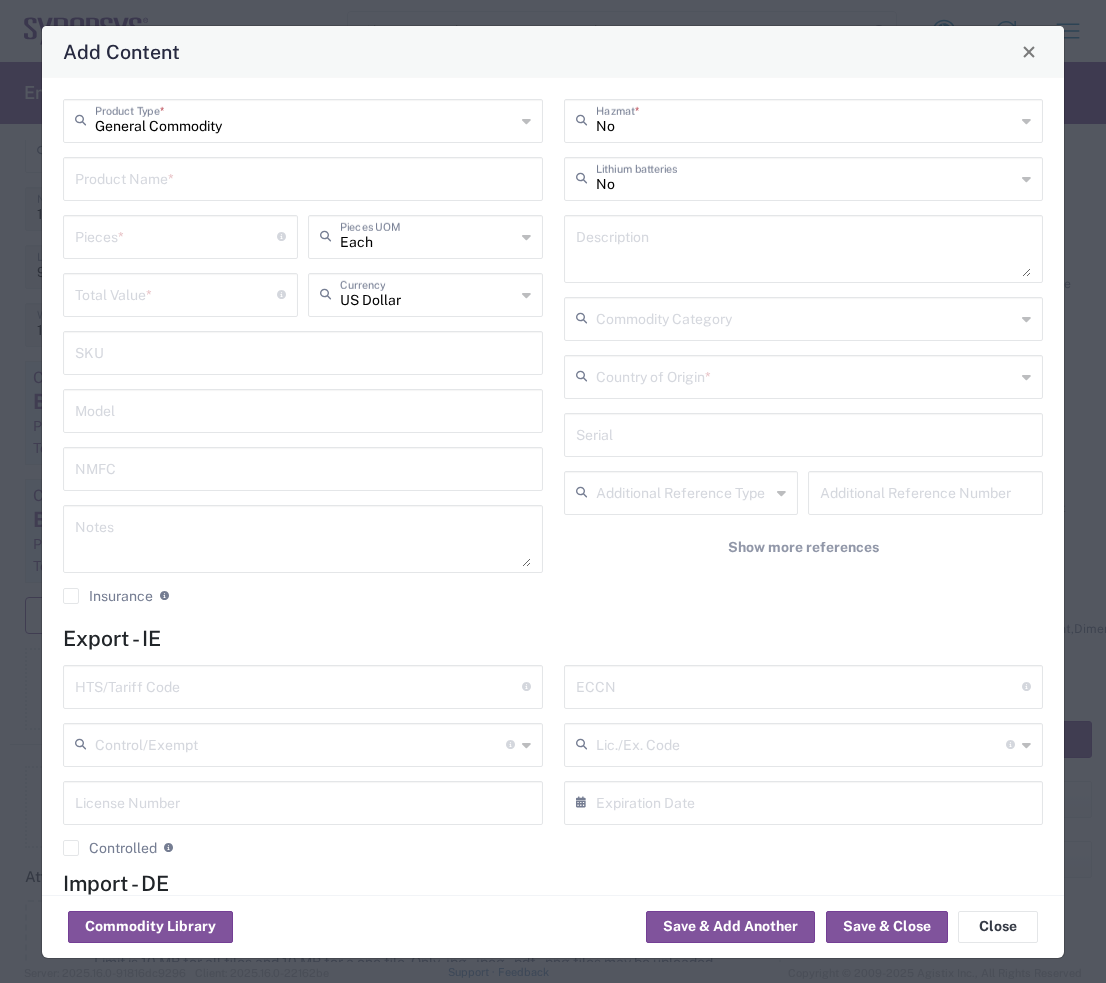 click at bounding box center (303, 177) 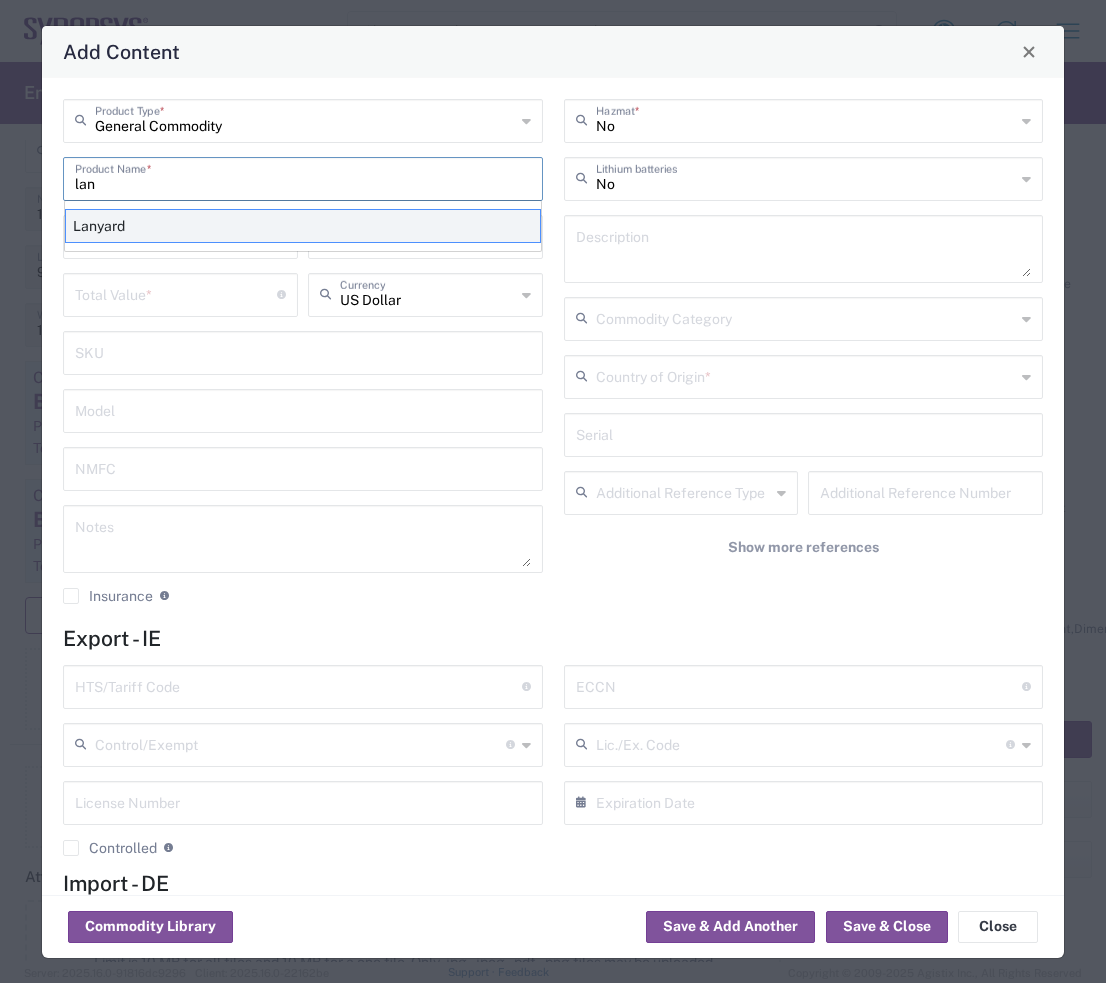 click on "Lanyard" at bounding box center (303, 226) 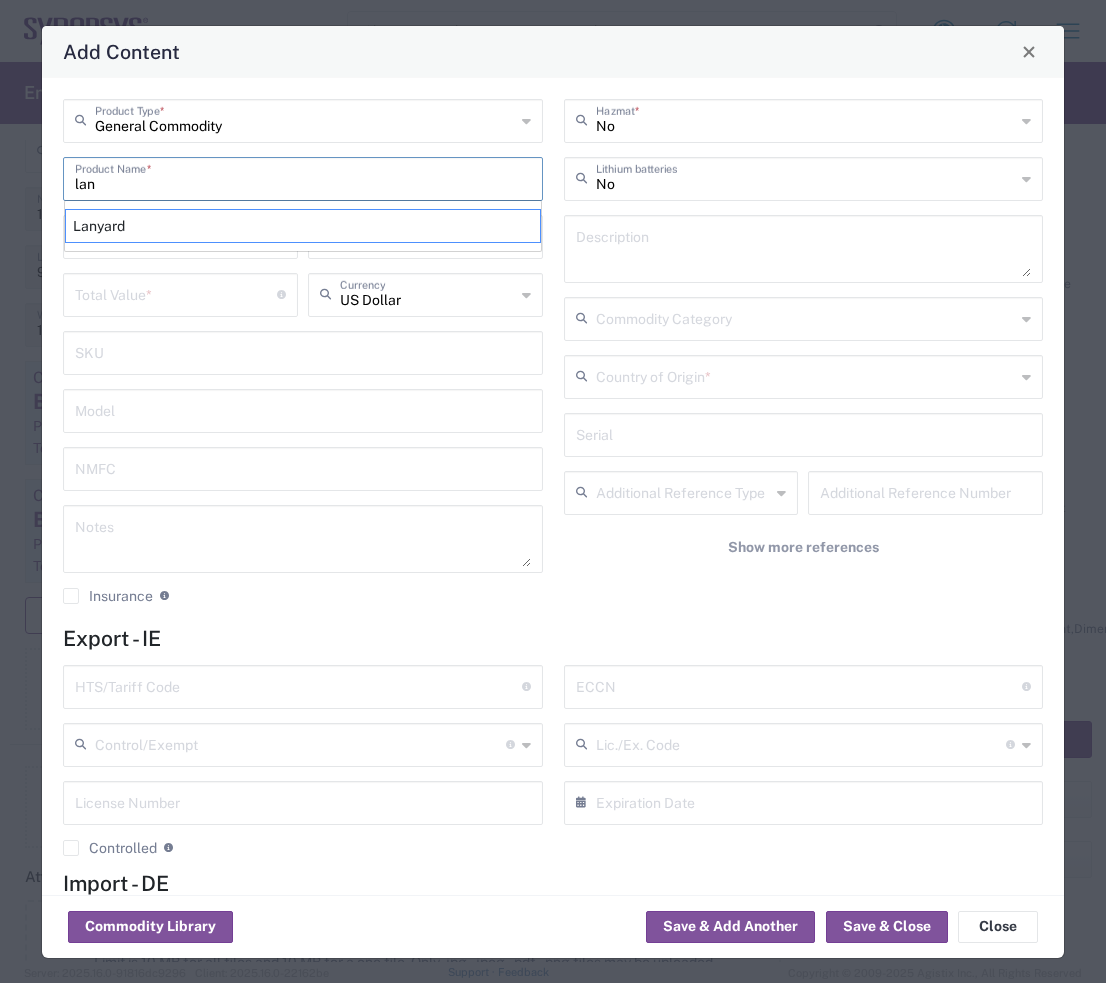 type on "Lanyard" 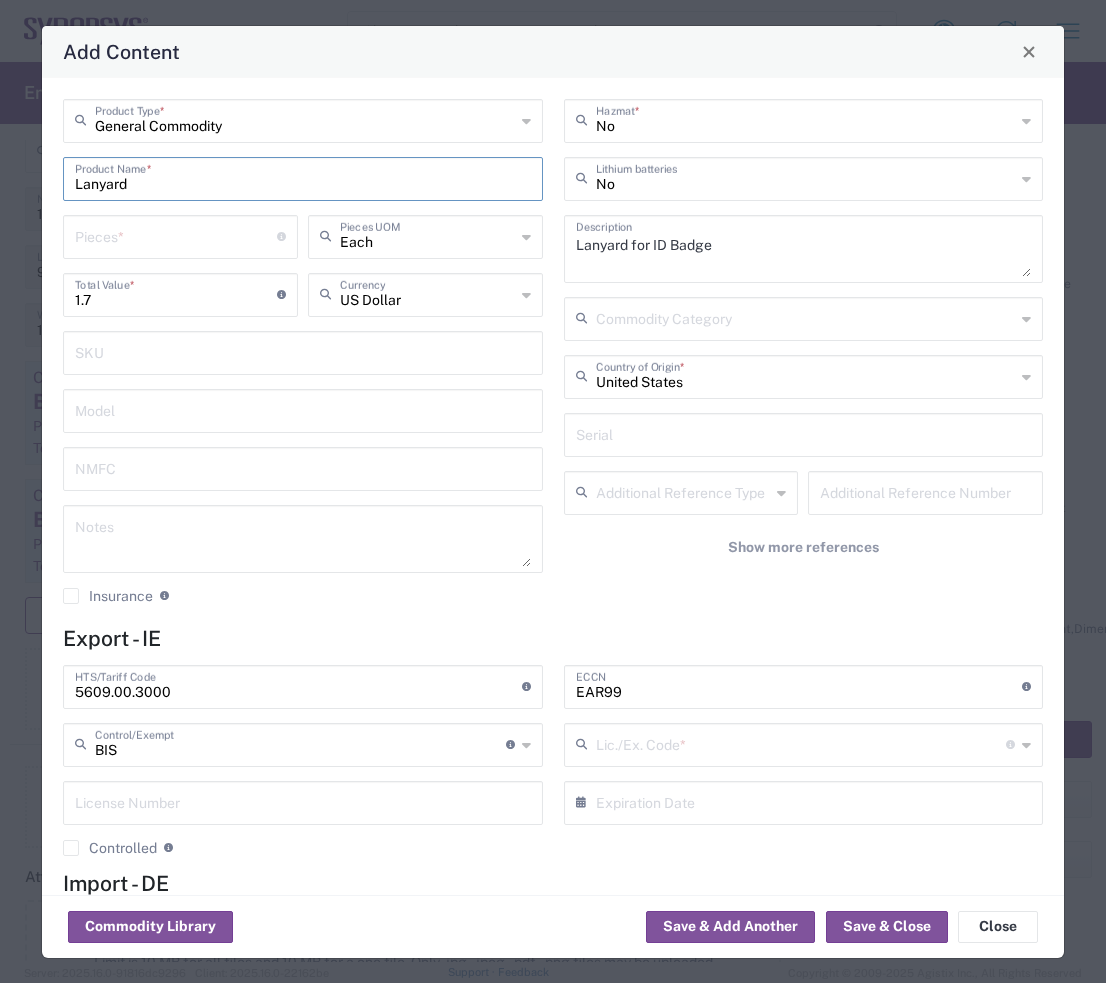 type on "NLR - No License Required" 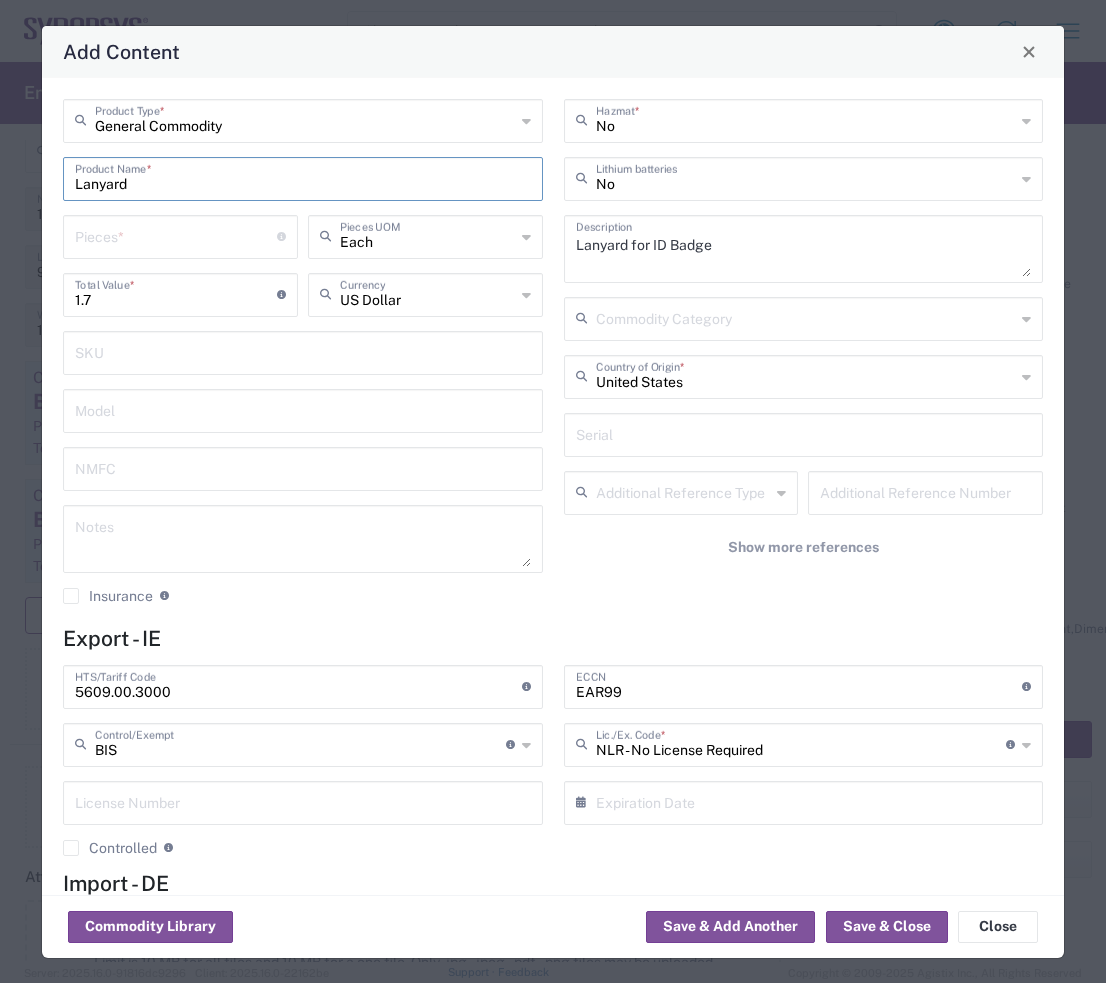 click at bounding box center [176, 235] 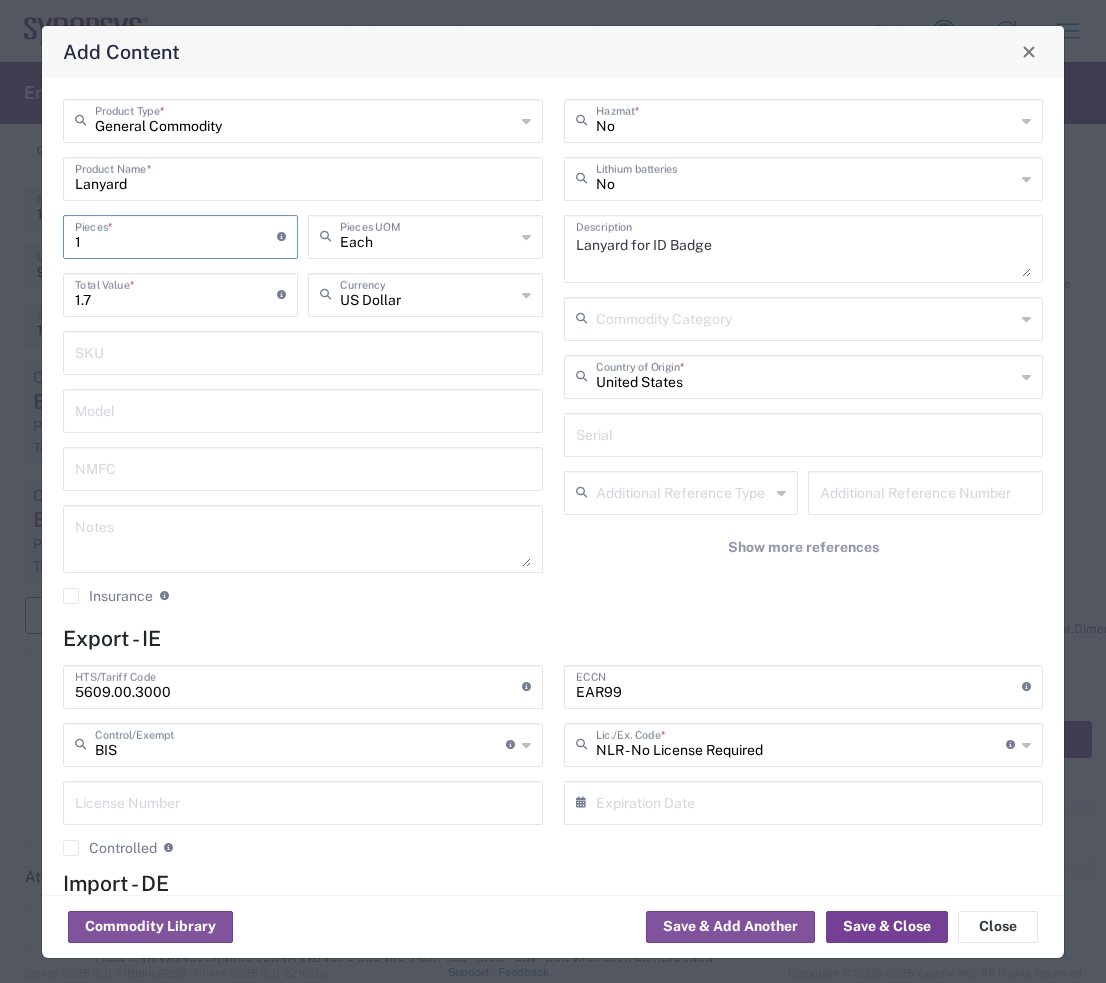 type on "1" 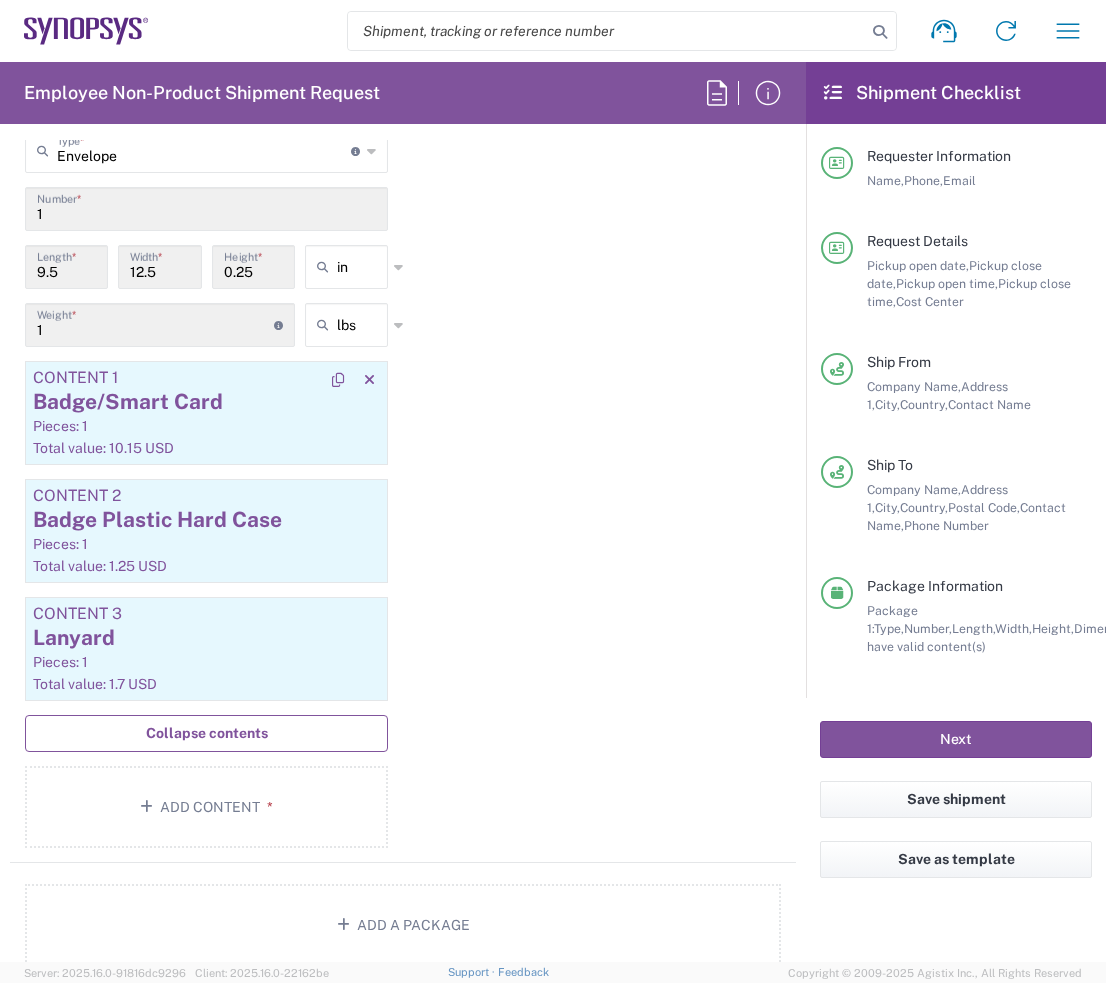 click on "Pieces: 1" 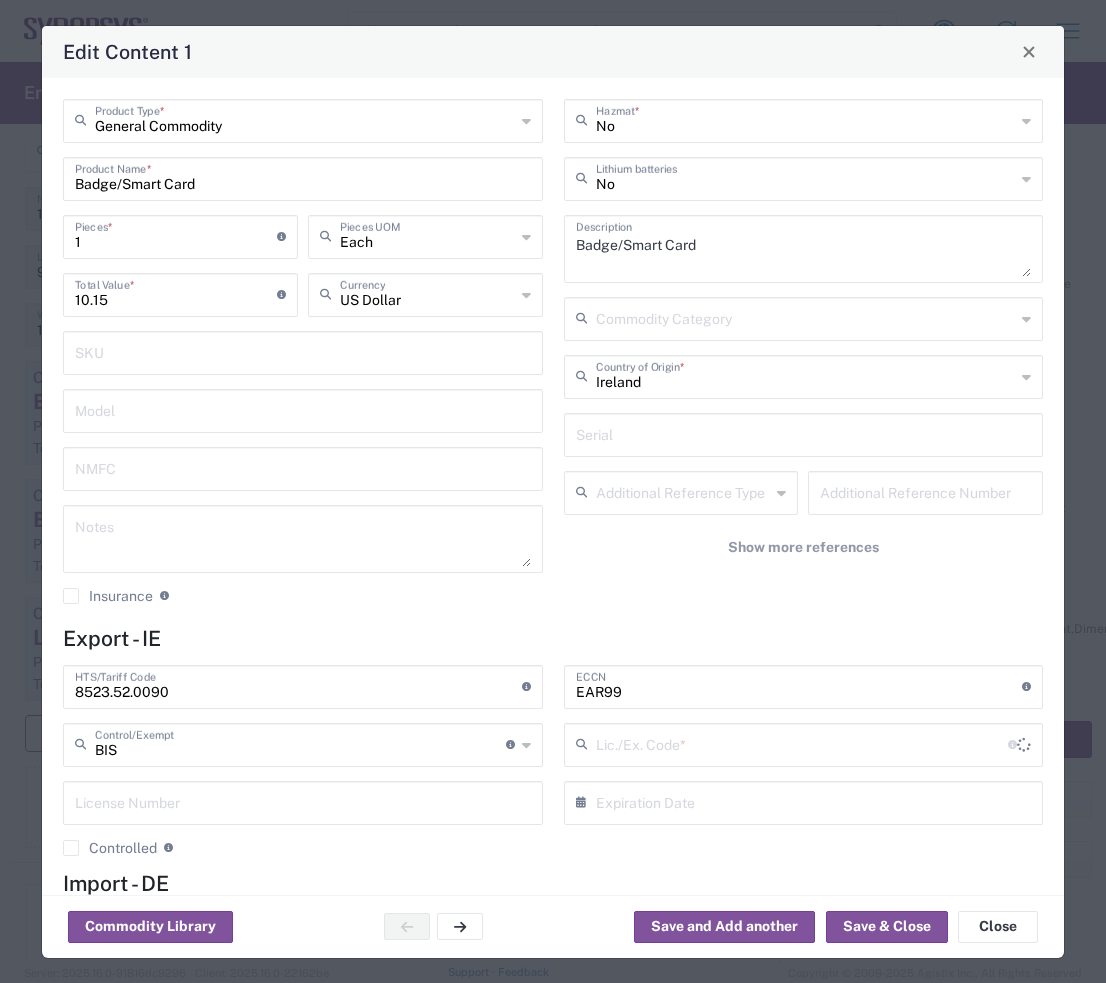 type on "NLR - No License Required" 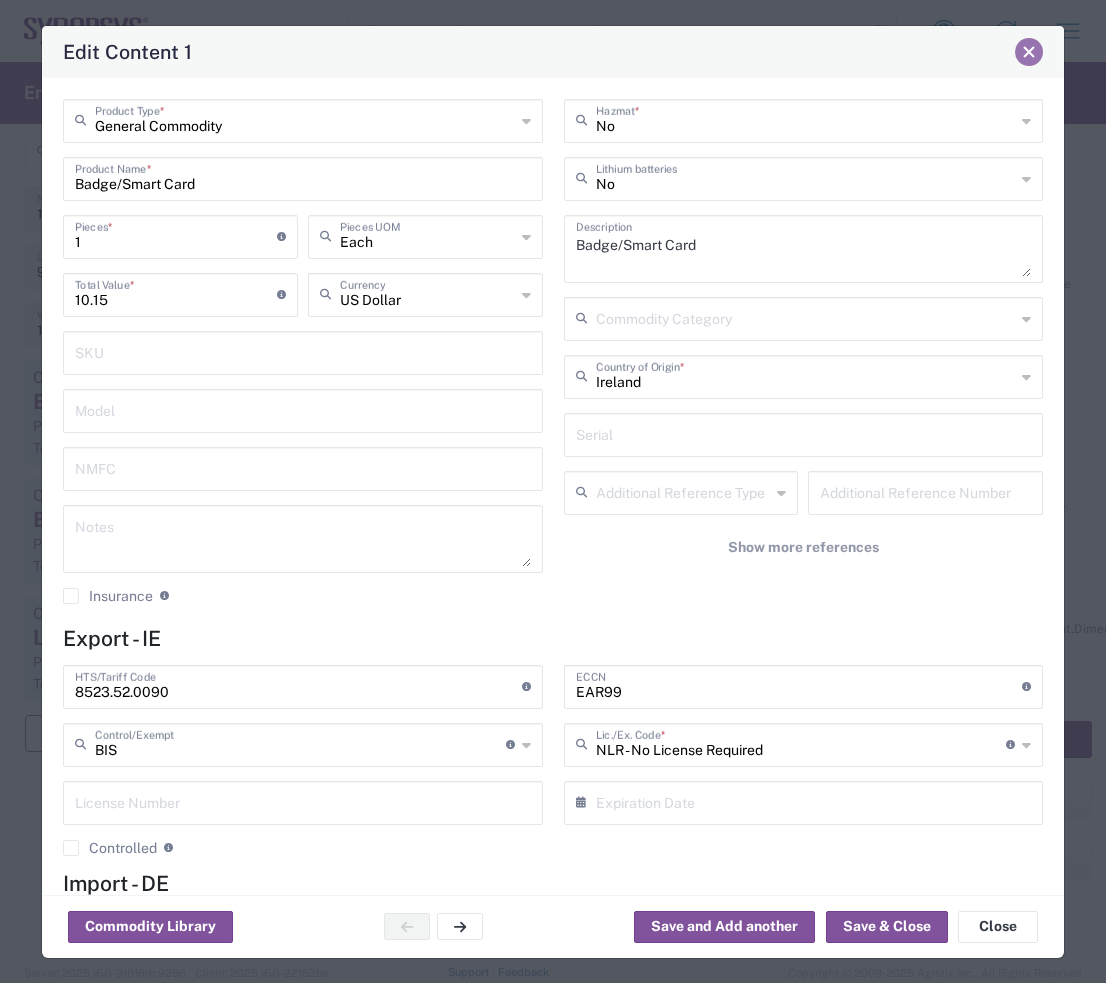 click 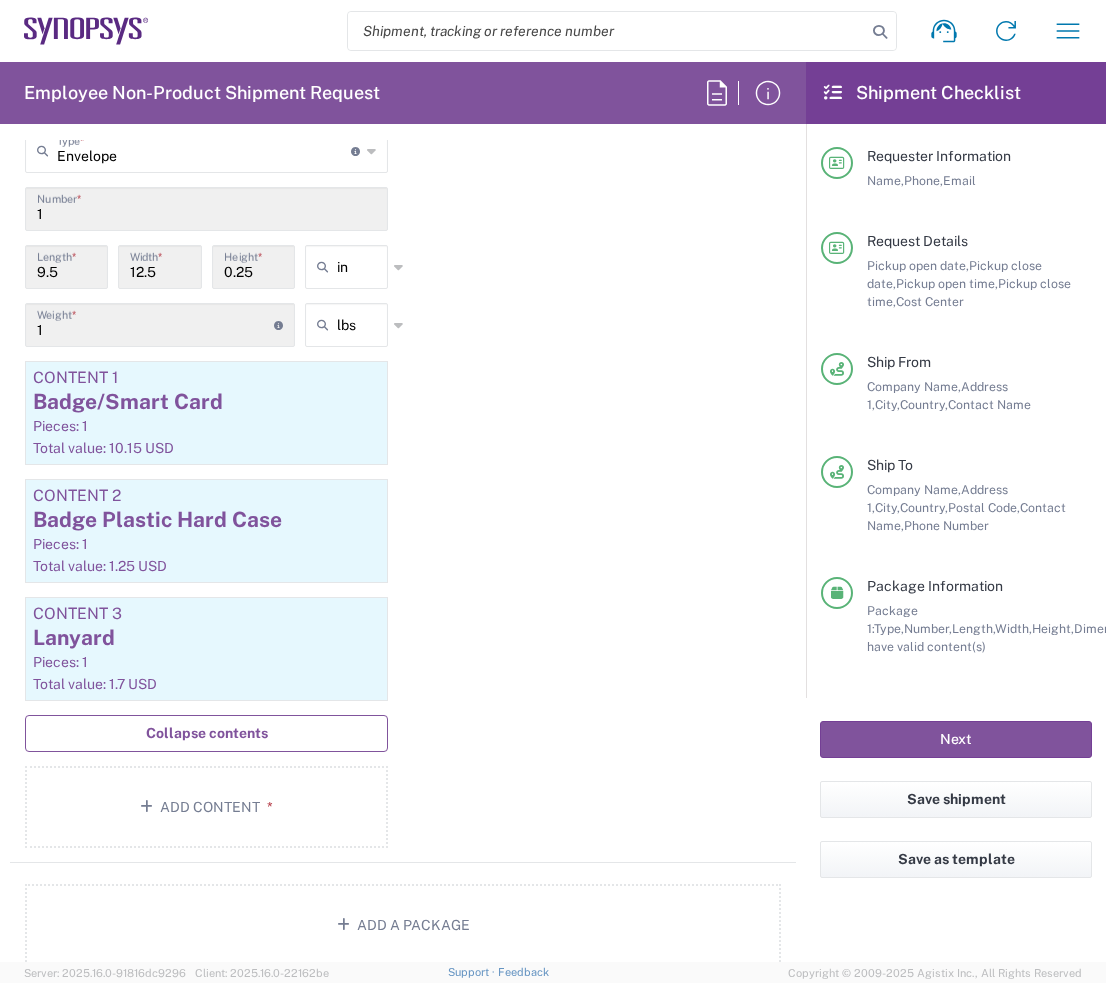 click on "Package 1  Envelope  Type  * Material used to package goods Envelope Vendor Packaging 1  Number  * 9.5  Length  * 12.5  Width  * 0.25  Height  * in in cm ft 1  Weight  * Total weight of package(s) in pounds or kilograms lbs lbs kgs Content 1 Badge/Smart Card Pieces: 1  Total value: 10.15 USD  Content 2 Badge Plastic Hard Case Pieces: 1  Total value: 1.25 USD  Content 3 Lanyard Pieces: 1  Total value: 1.7 USD  Collapse contents Add Content *" 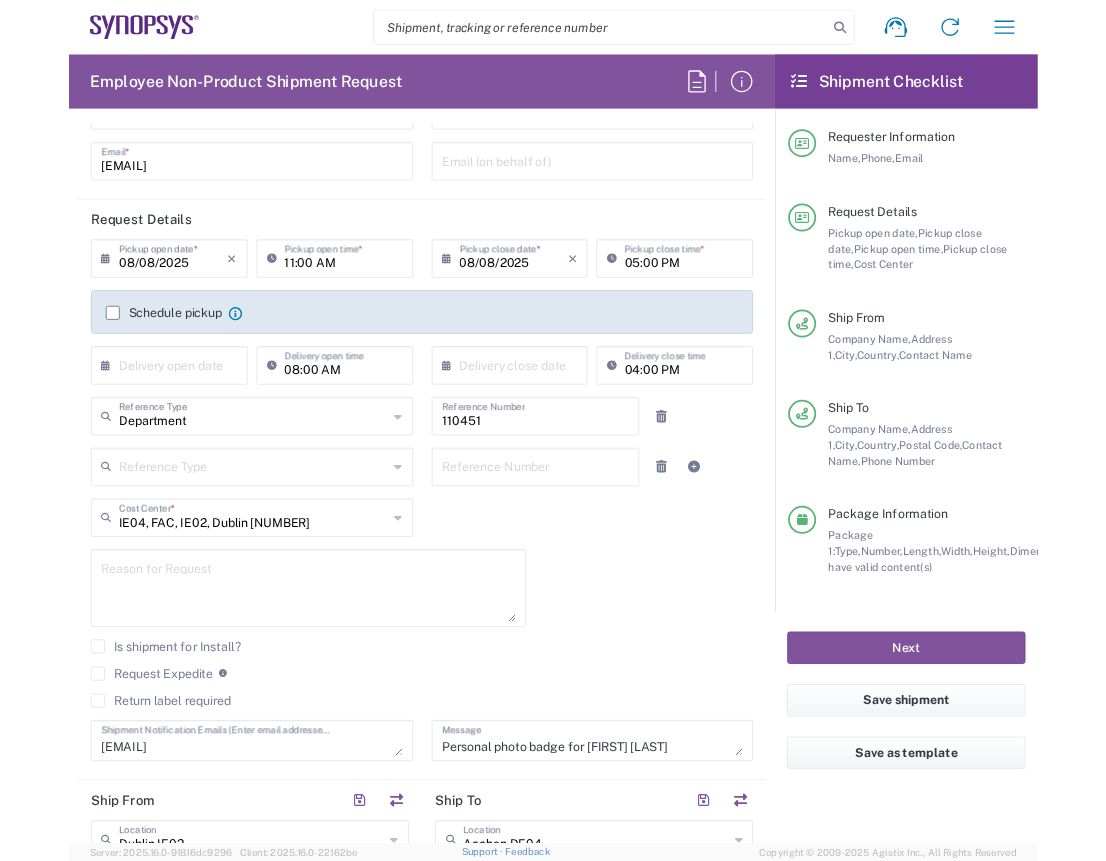 scroll, scrollTop: 0, scrollLeft: 0, axis: both 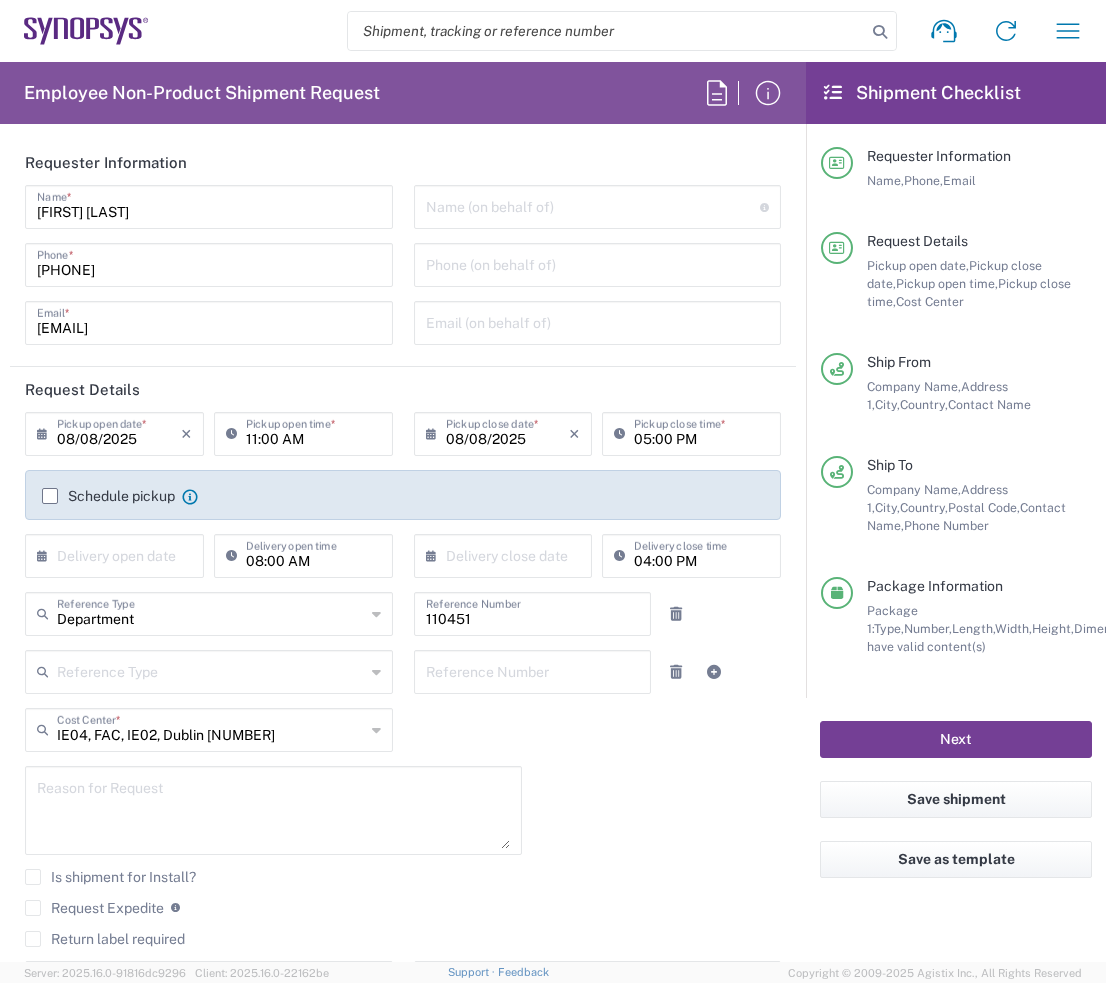 click on "Next" 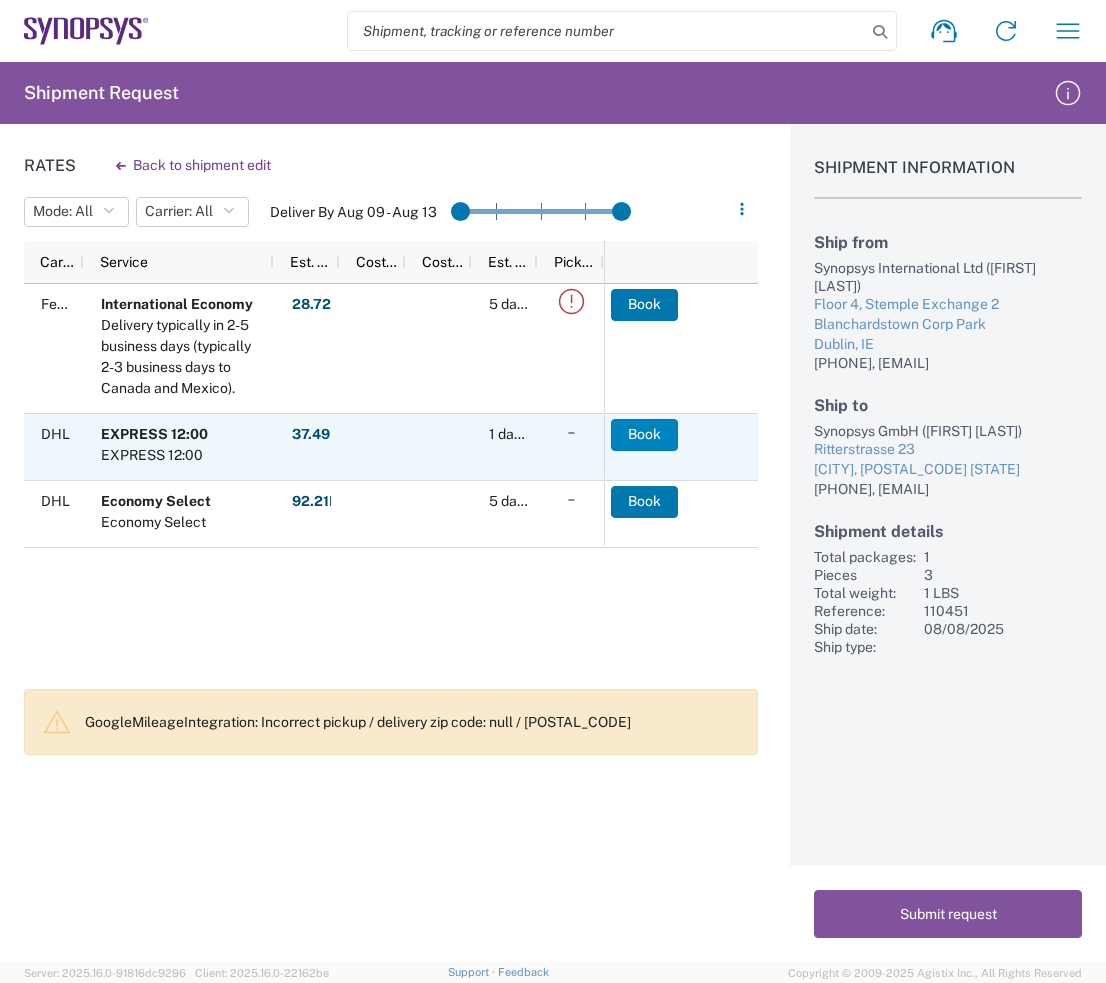 click on "Book" 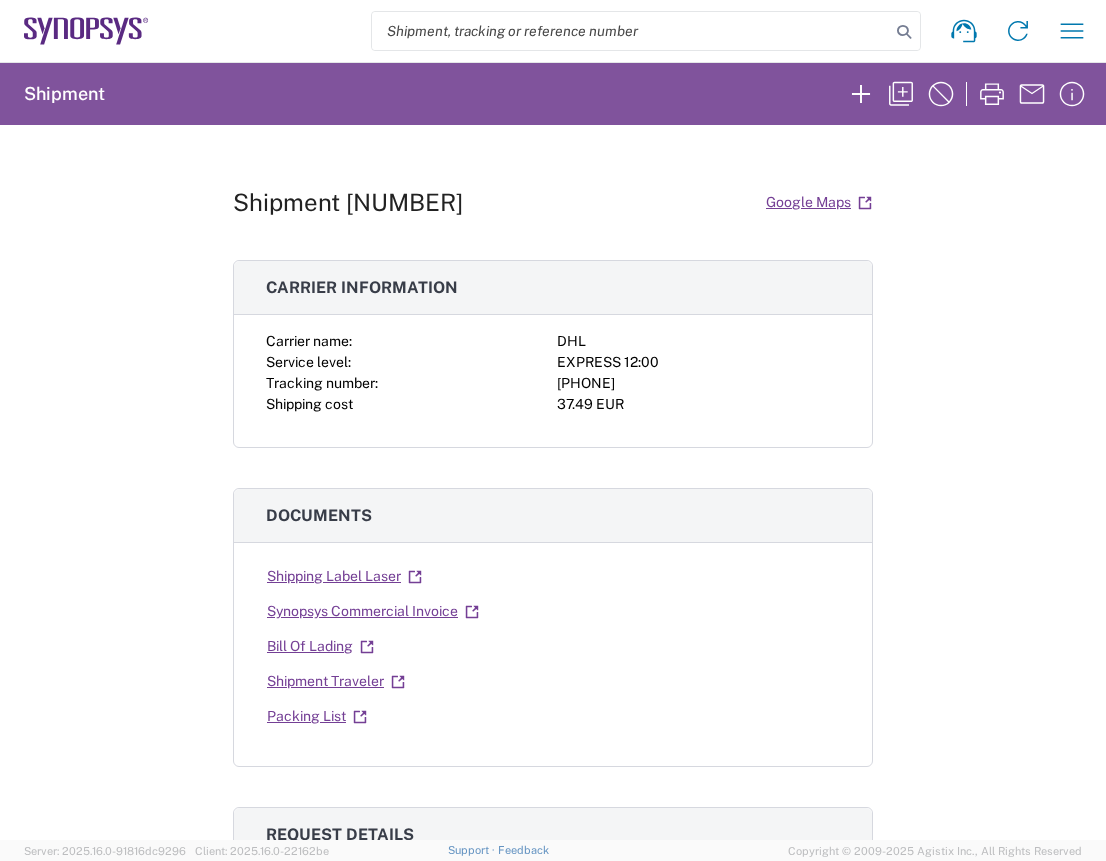 drag, startPoint x: 622, startPoint y: 183, endPoint x: 922, endPoint y: 0, distance: 351.41 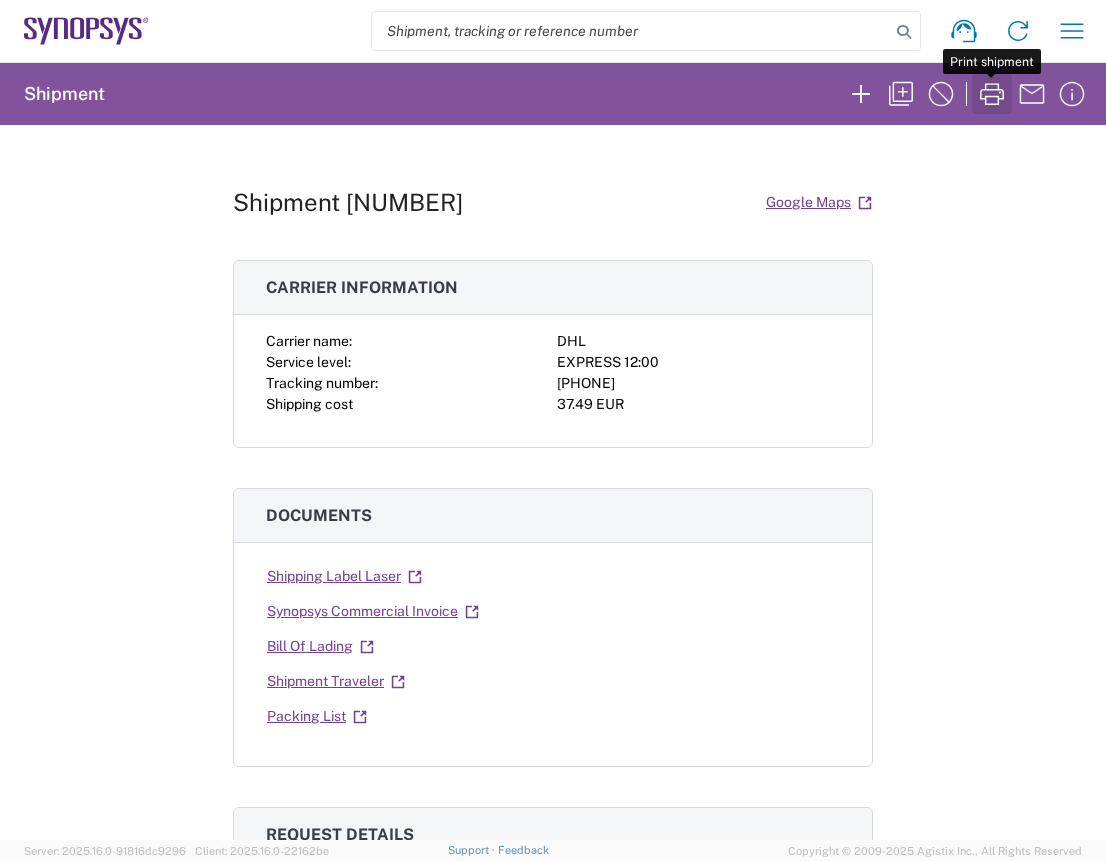 click 